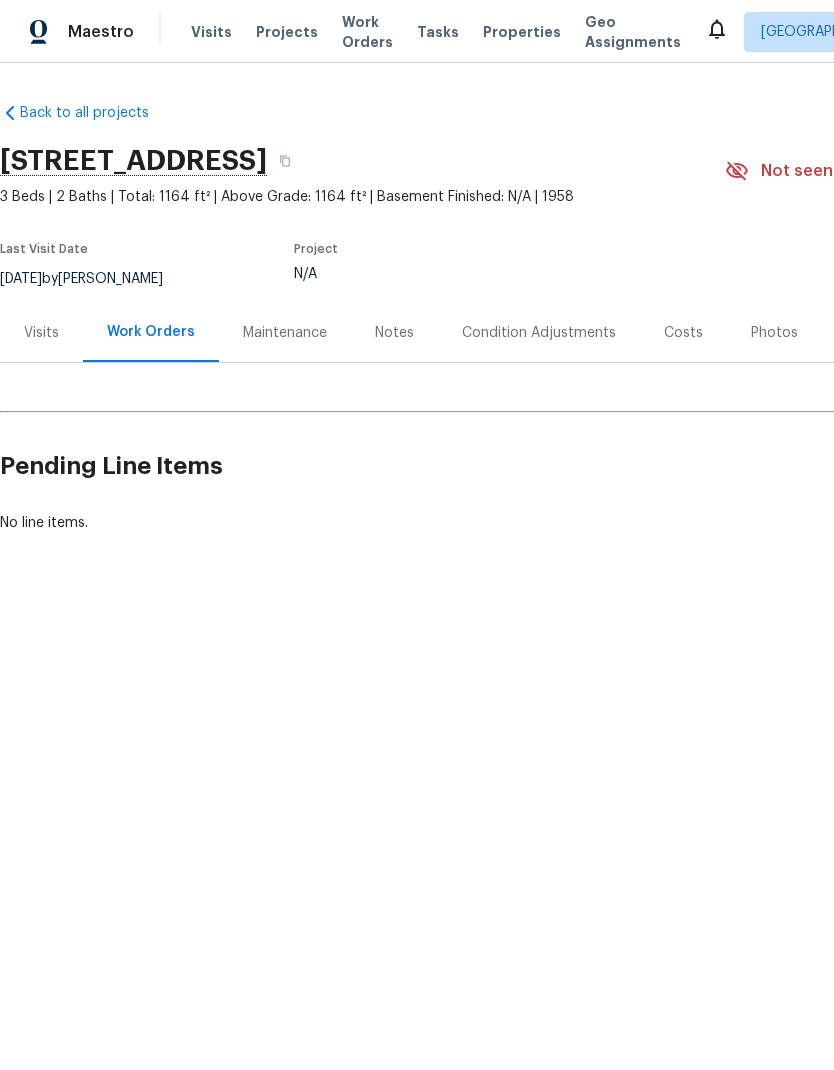 scroll, scrollTop: 0, scrollLeft: 0, axis: both 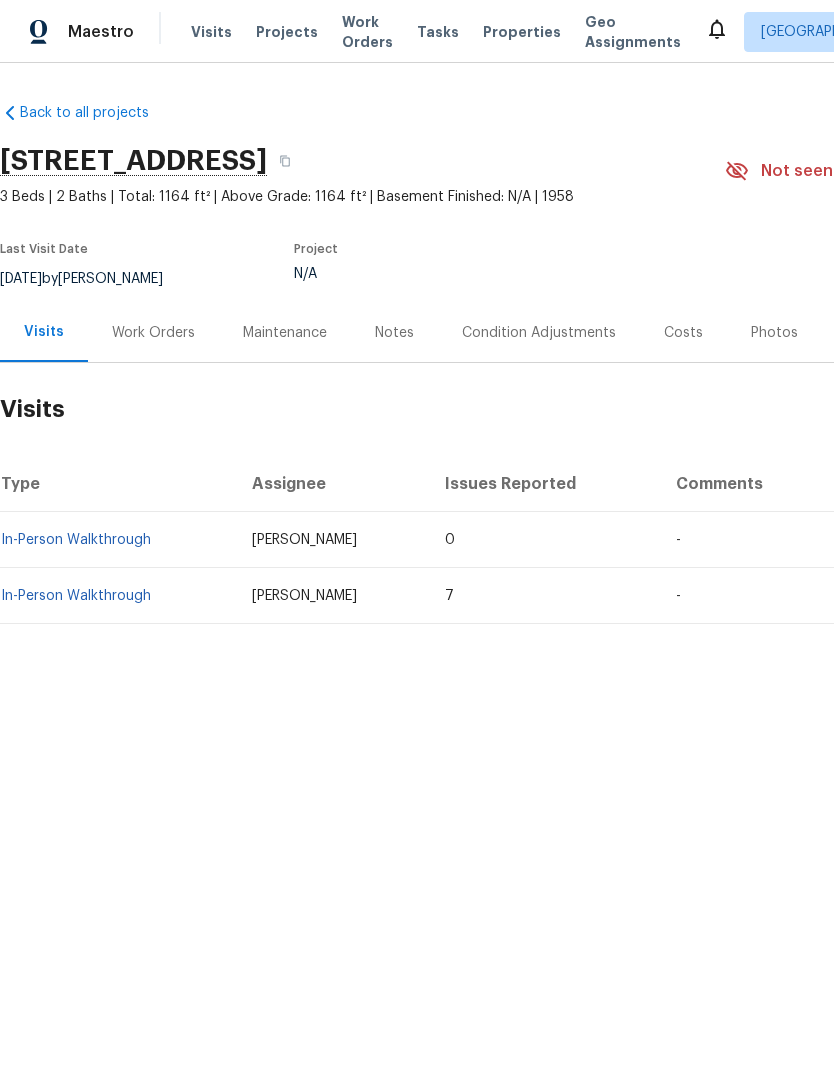click on "In-Person Walkthrough" at bounding box center (76, 596) 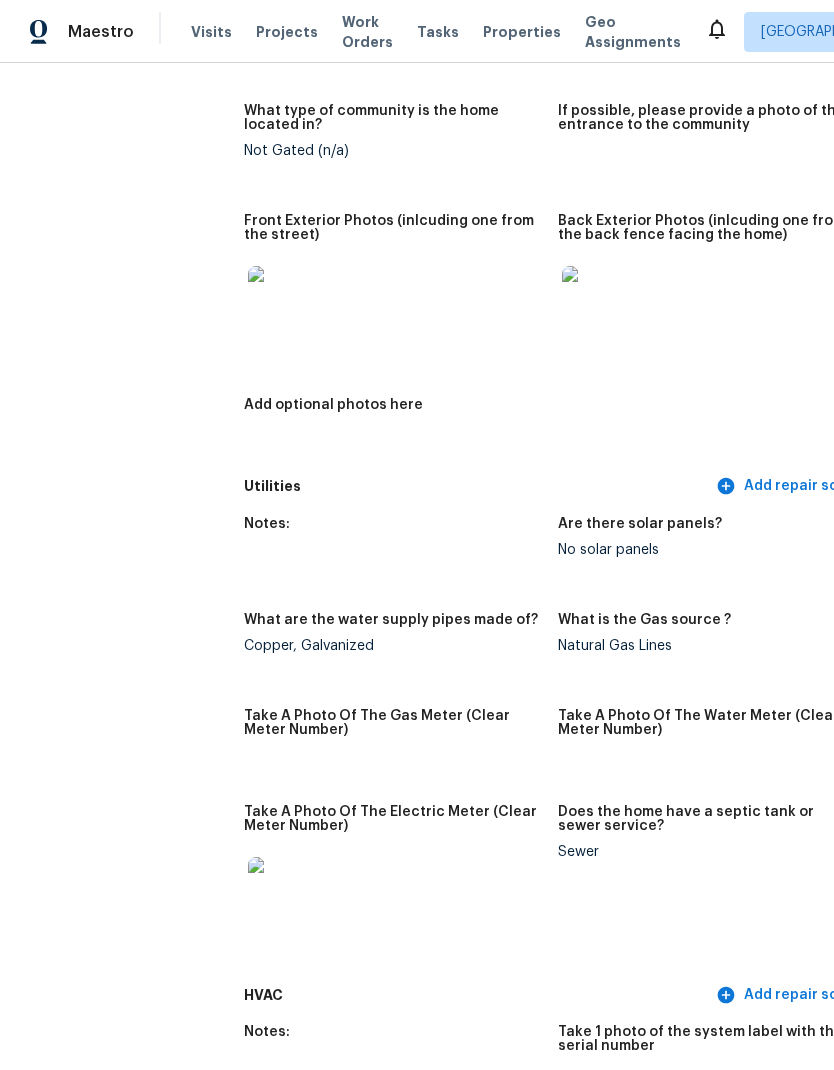 scroll, scrollTop: 993, scrollLeft: 0, axis: vertical 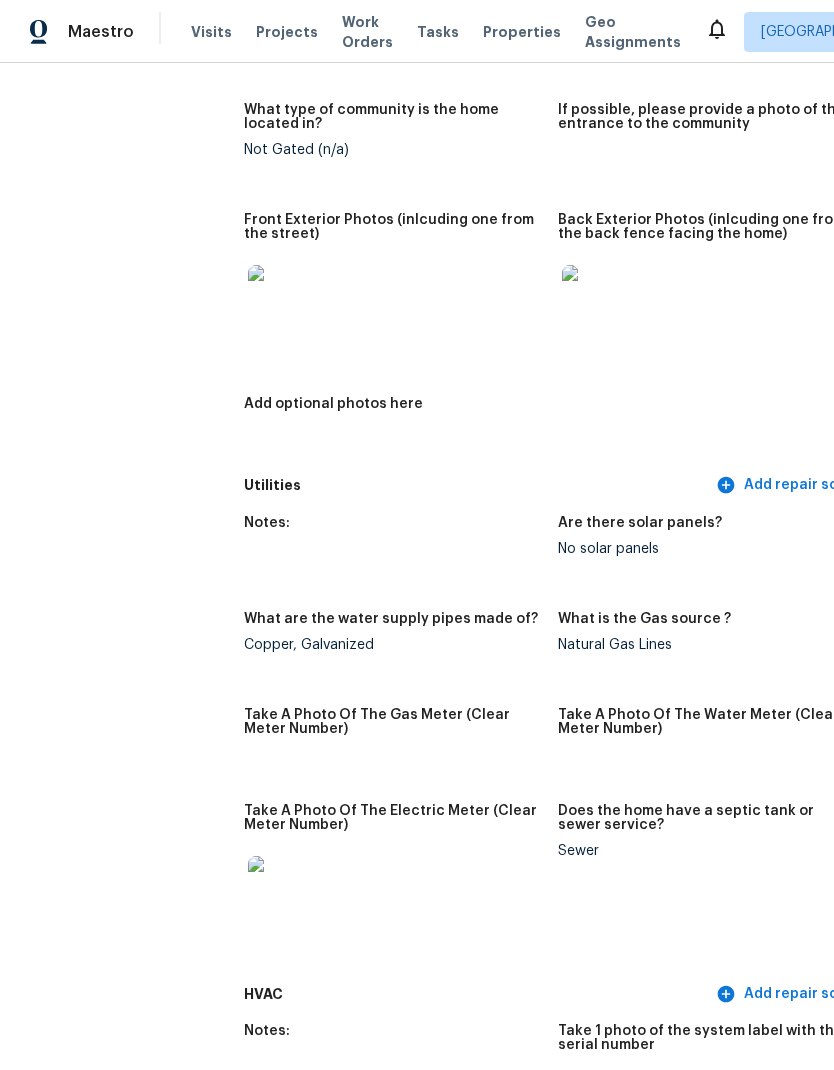click at bounding box center (280, 297) 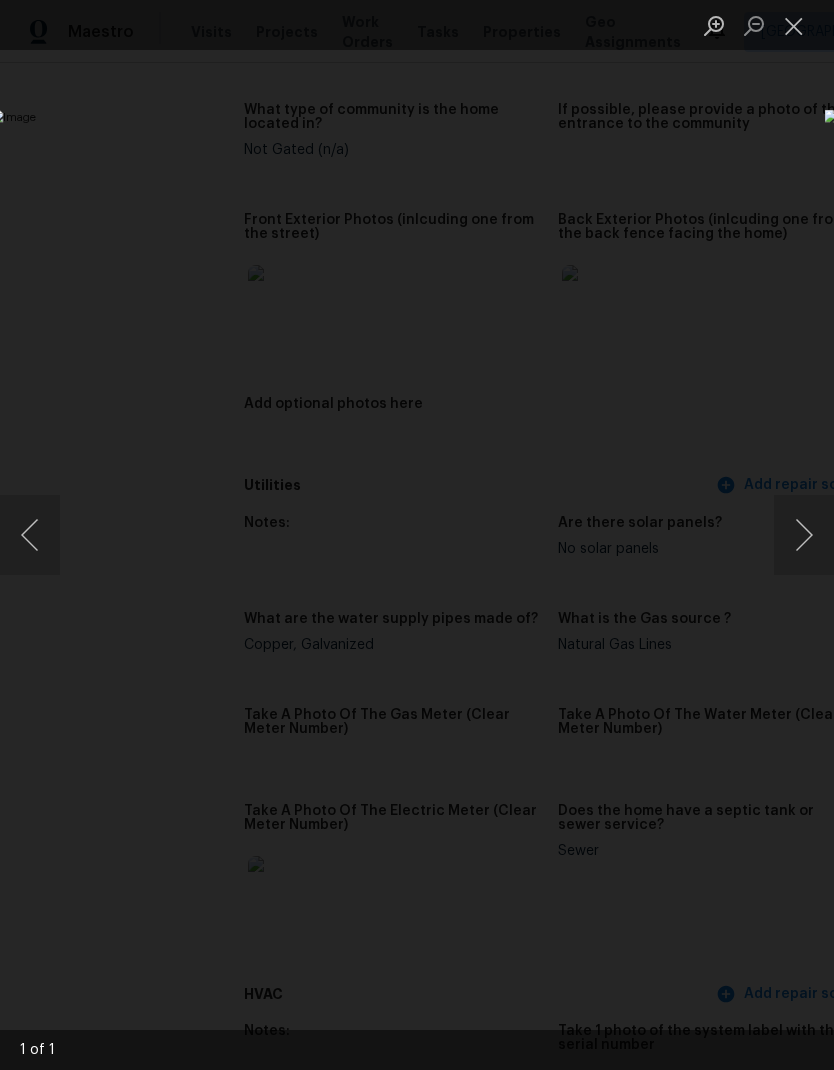 click at bounding box center (794, 25) 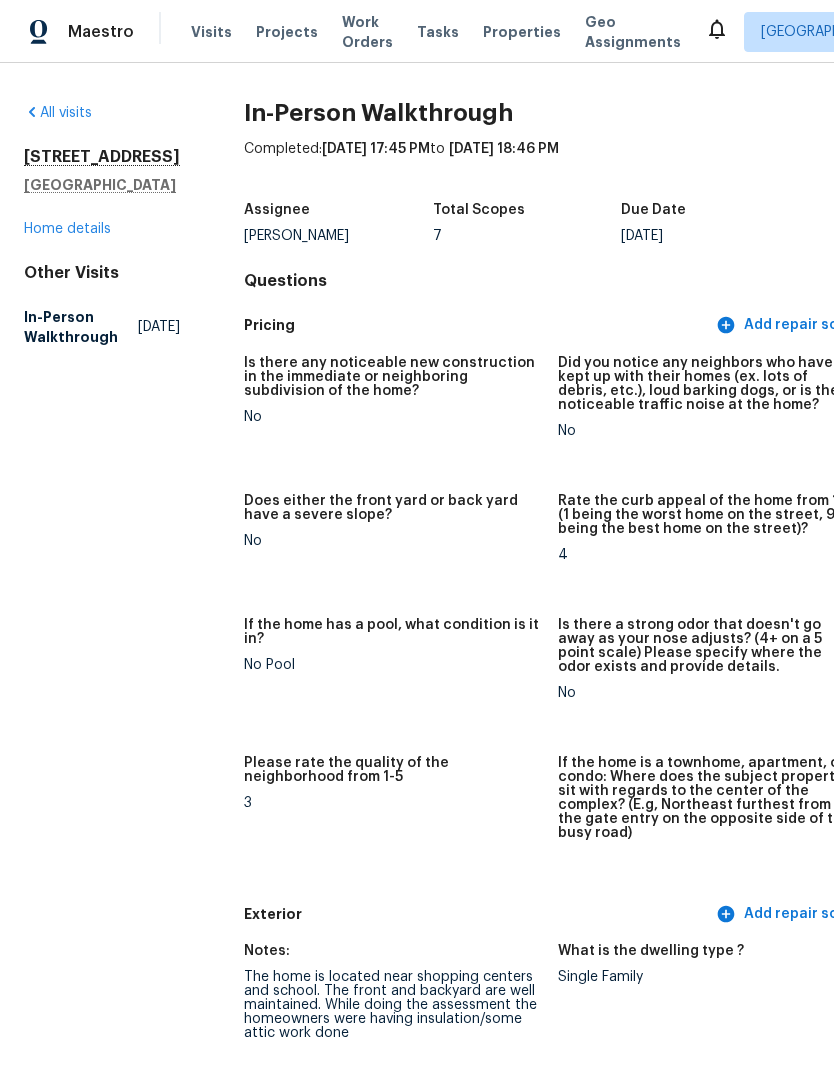 scroll, scrollTop: 0, scrollLeft: 0, axis: both 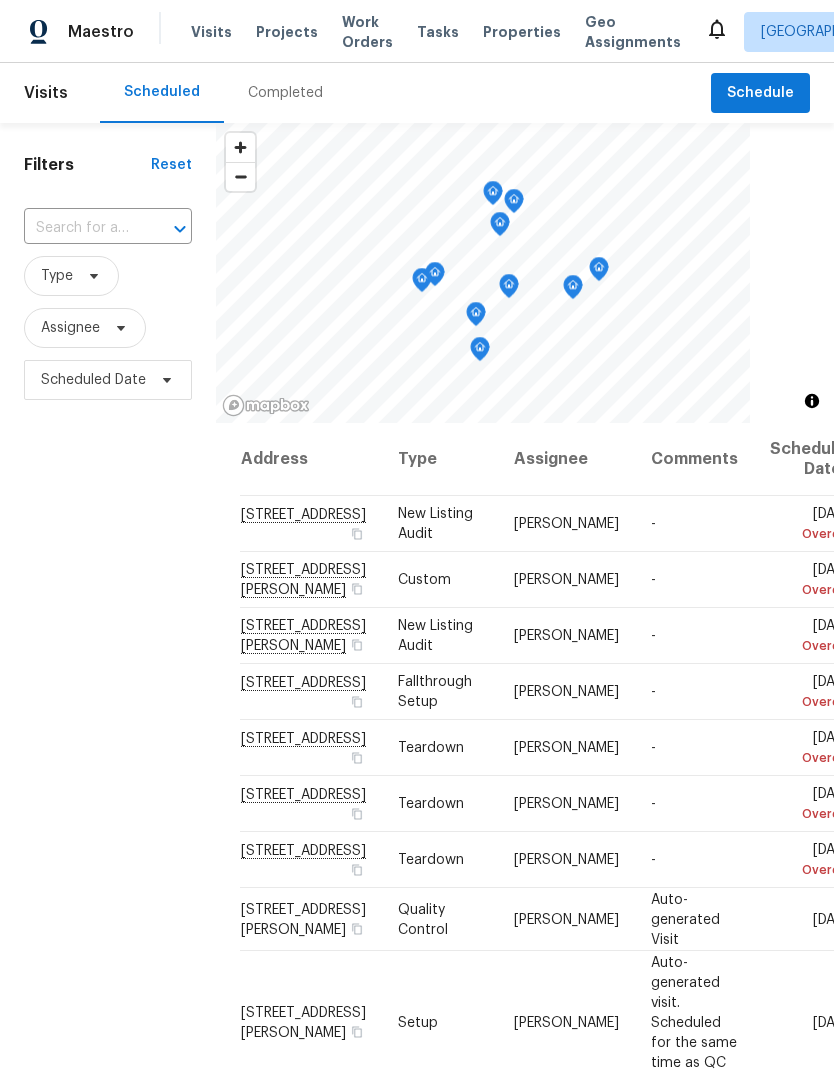 click on "Projects" at bounding box center [287, 32] 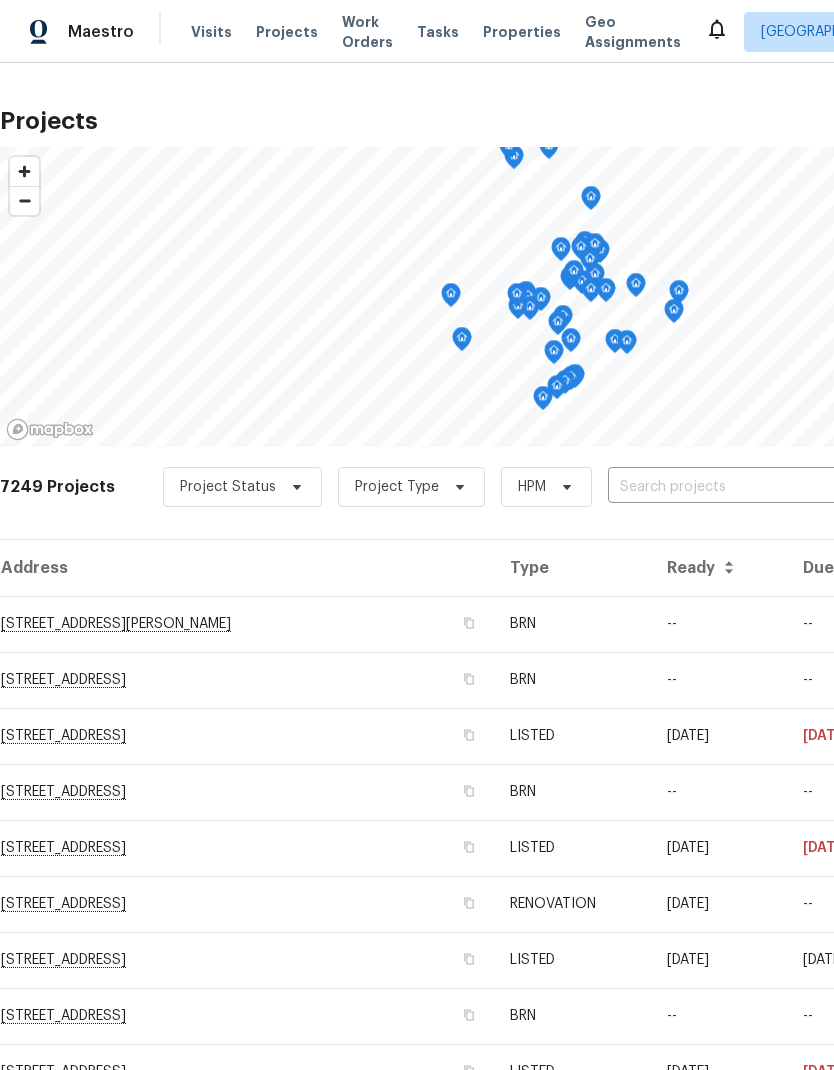 click on "Projects" at bounding box center [287, 32] 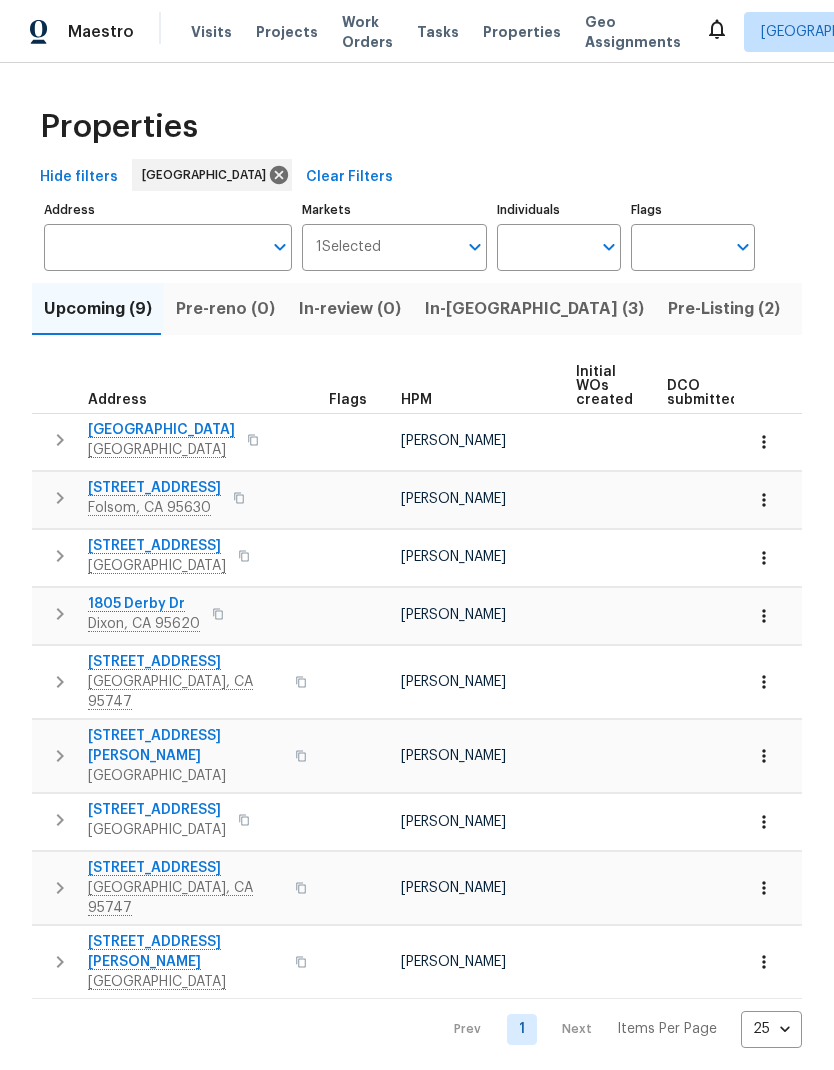click on "Individuals" at bounding box center (544, 247) 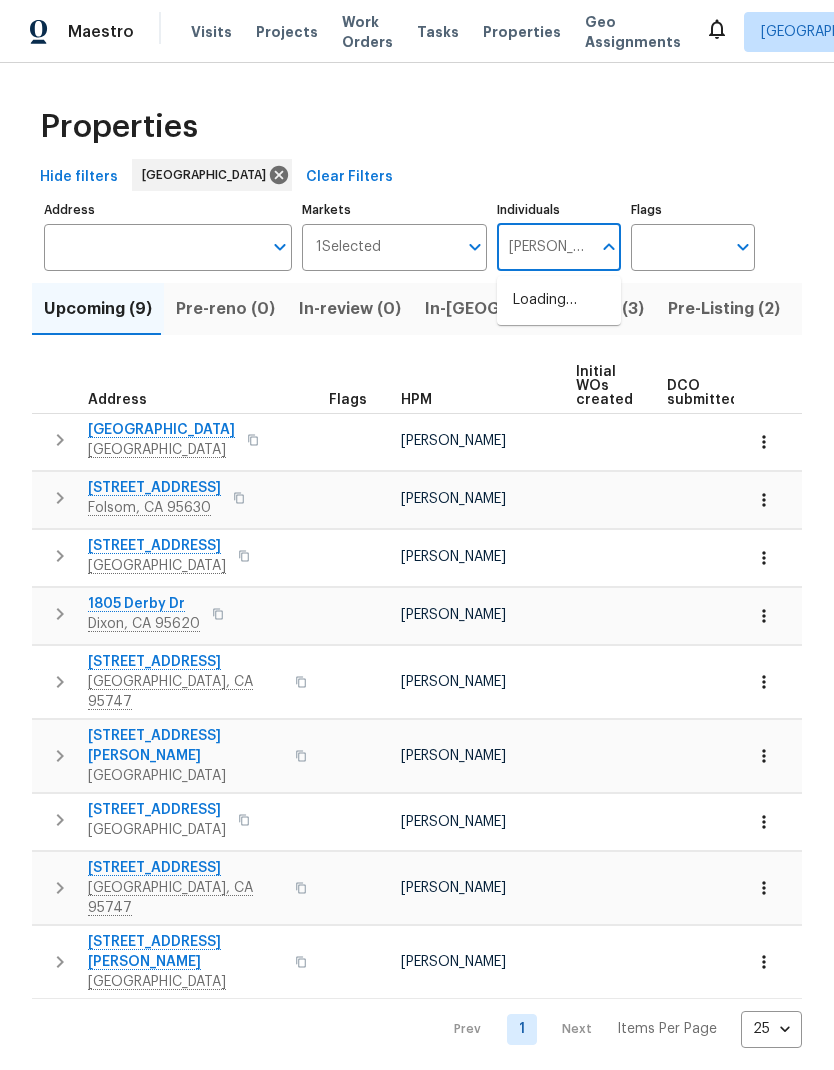 type on "Marcos reyes" 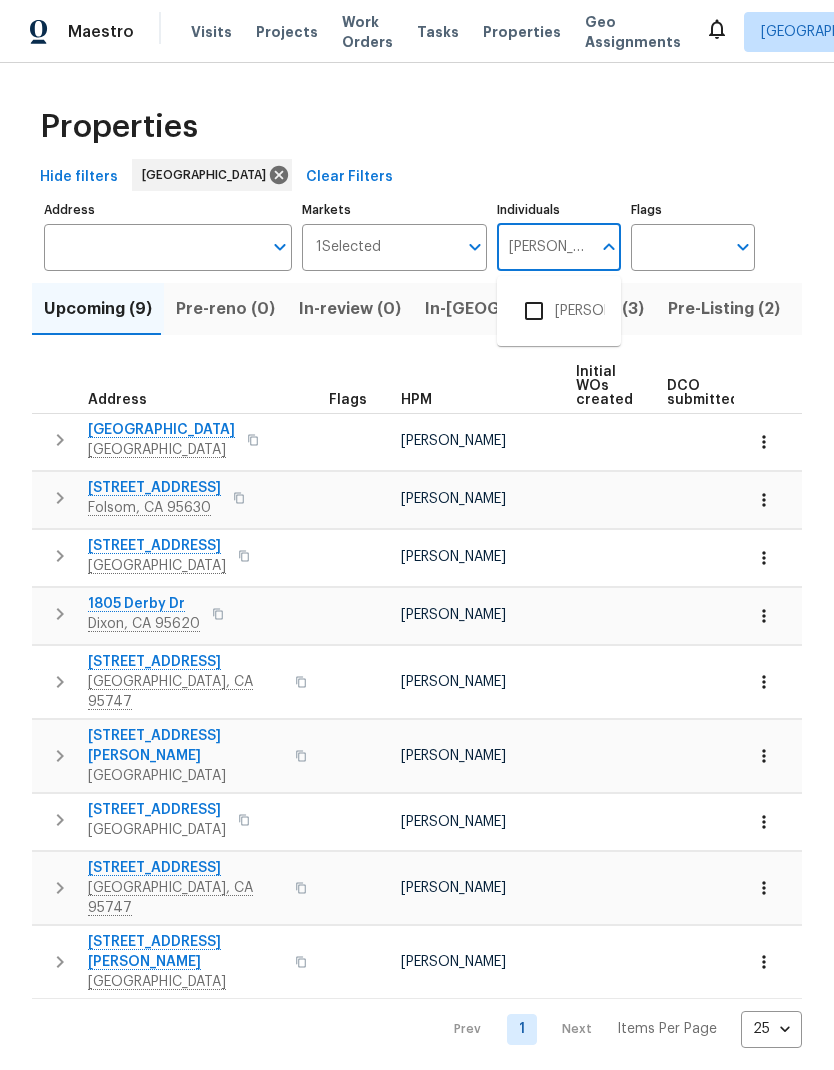click on "[PERSON_NAME]" at bounding box center [559, 311] 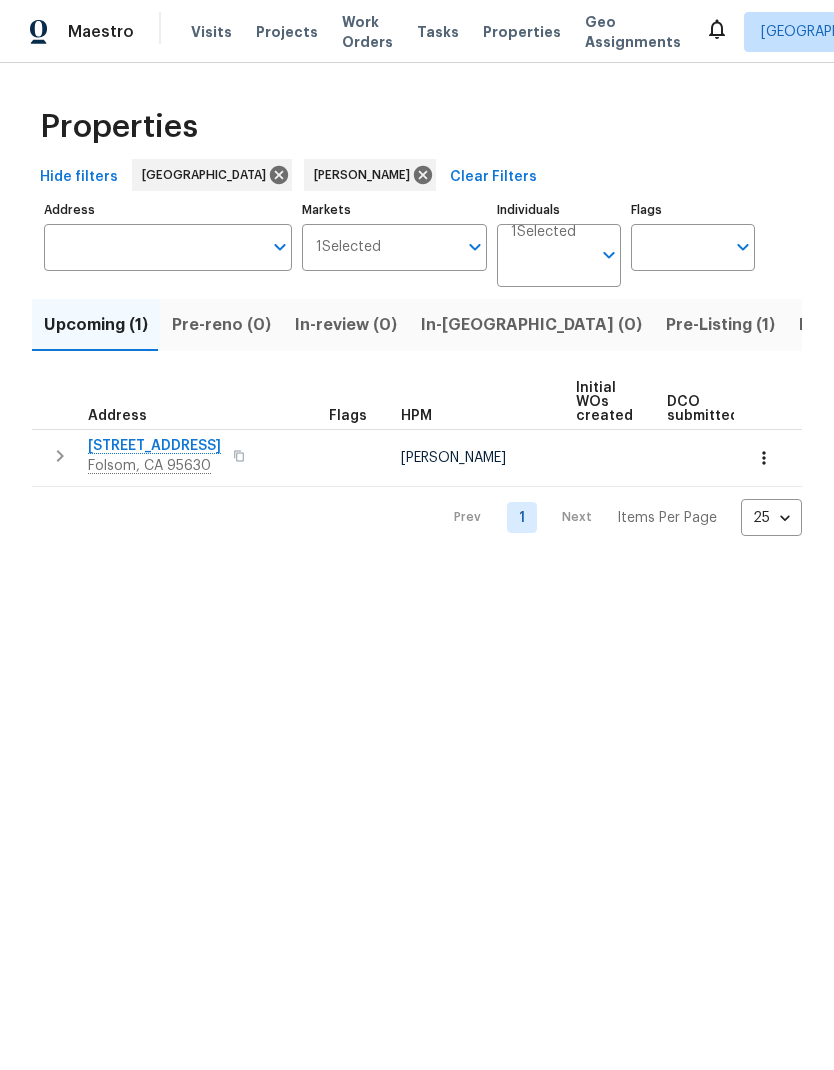 click on "Pre-Listing (1)" at bounding box center [720, 325] 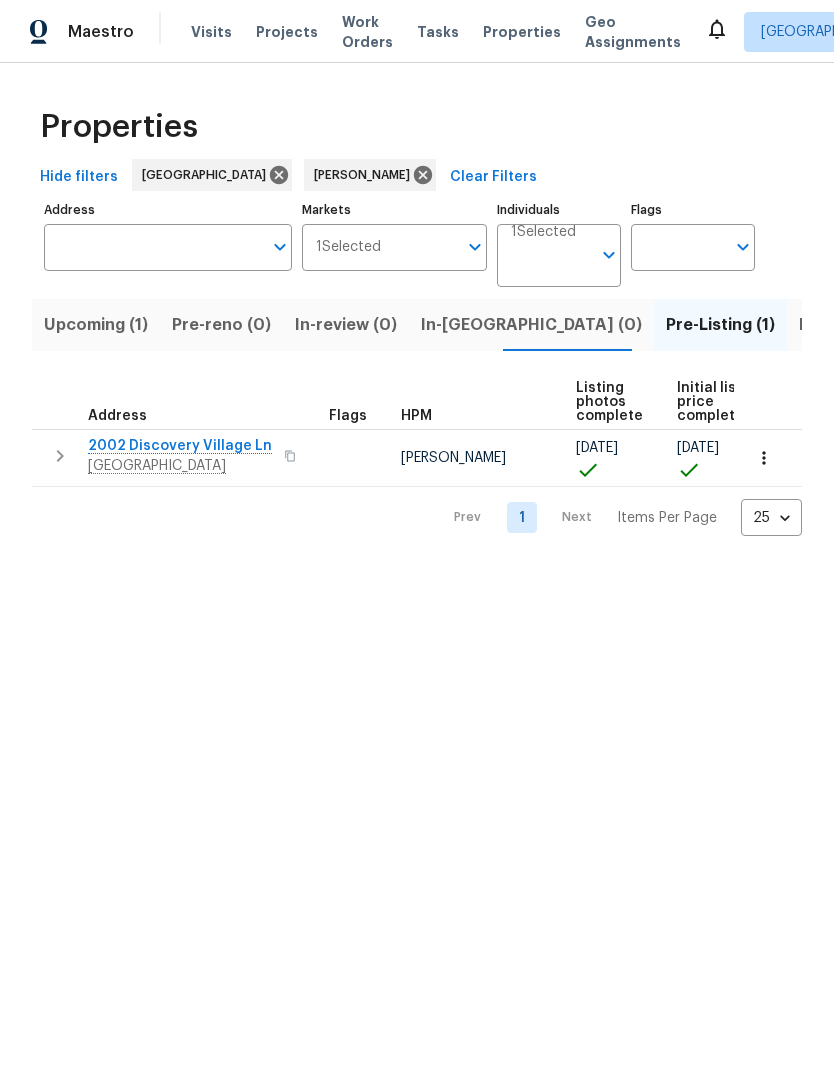 click on "Listed (18)" at bounding box center (840, 325) 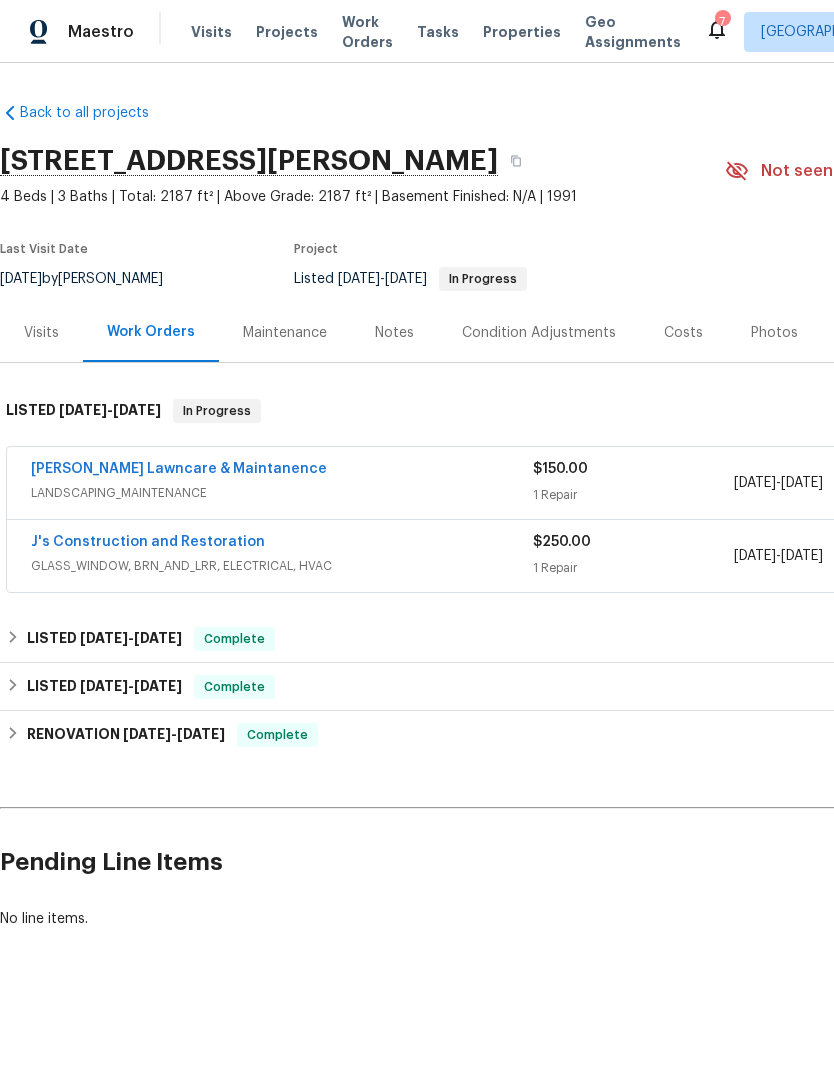 scroll, scrollTop: 0, scrollLeft: 0, axis: both 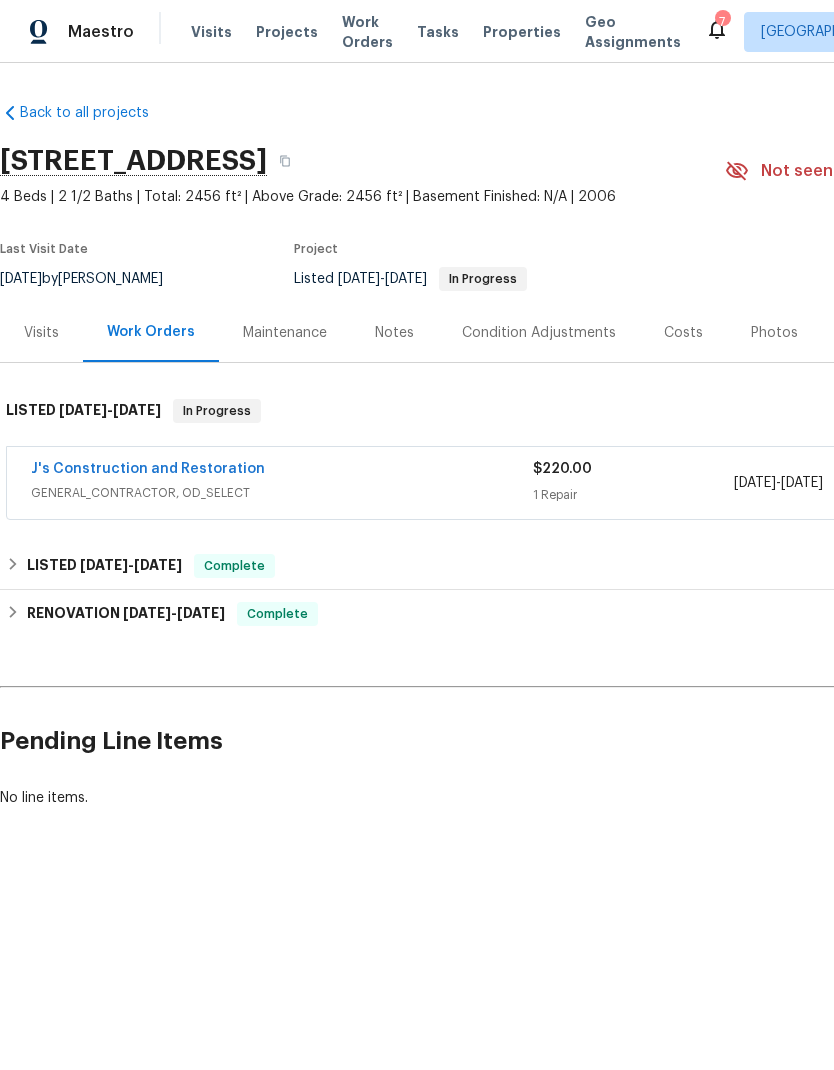 click on "J's Construction and Restoration" at bounding box center [282, 471] 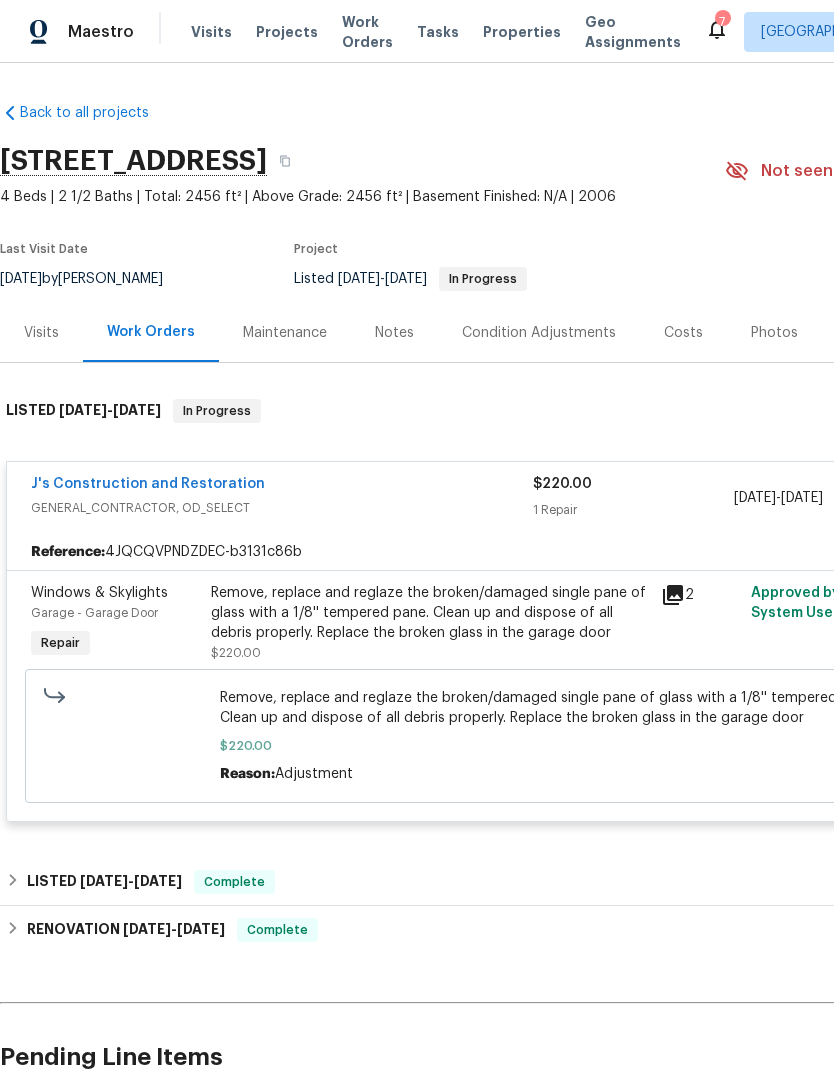 click on "Remove, replace and reglaze the broken/damaged single pane of glass with a 1/8'' tempered pane. Clean up and dispose of all debris properly.
Replace the broken glass in the garage door" at bounding box center (430, 613) 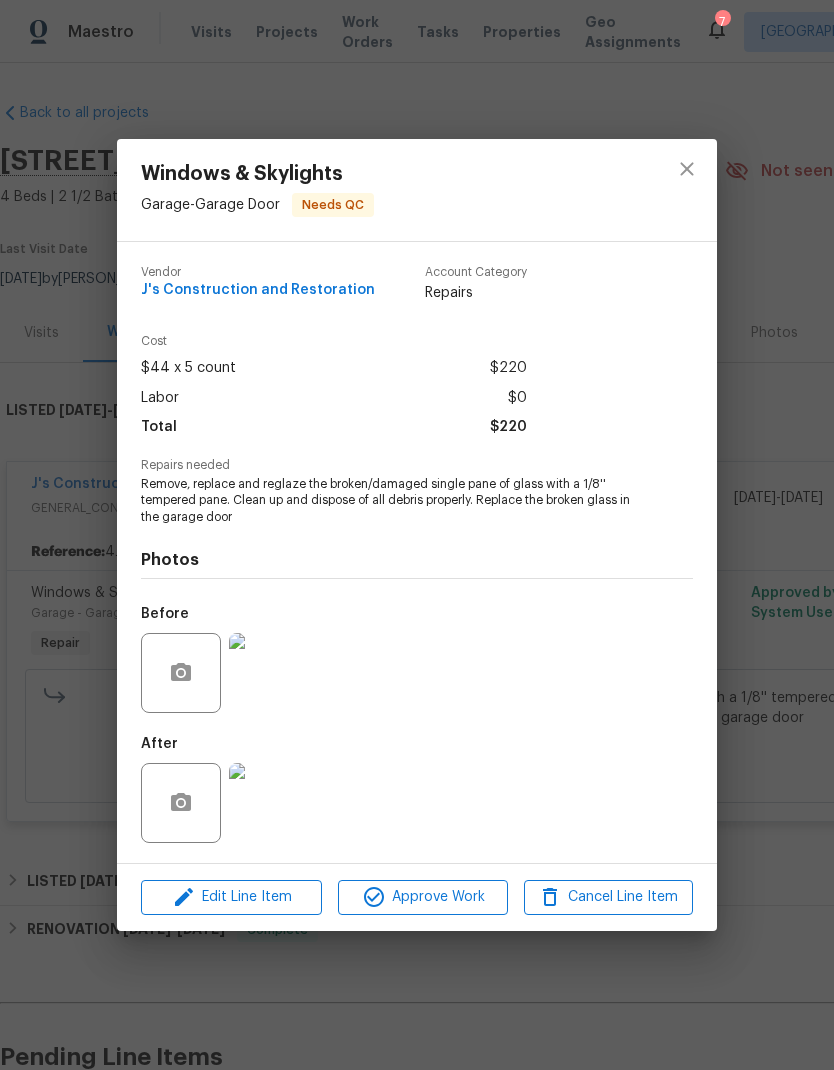 click at bounding box center (269, 803) 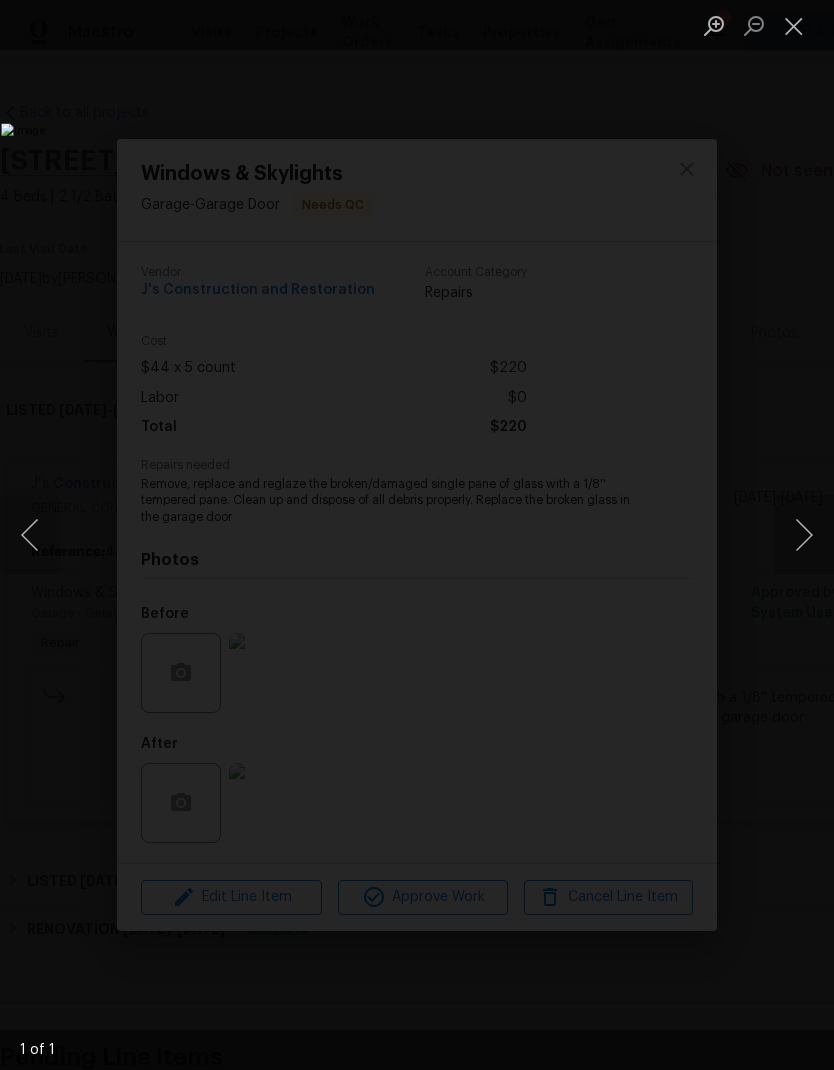 click at bounding box center [804, 535] 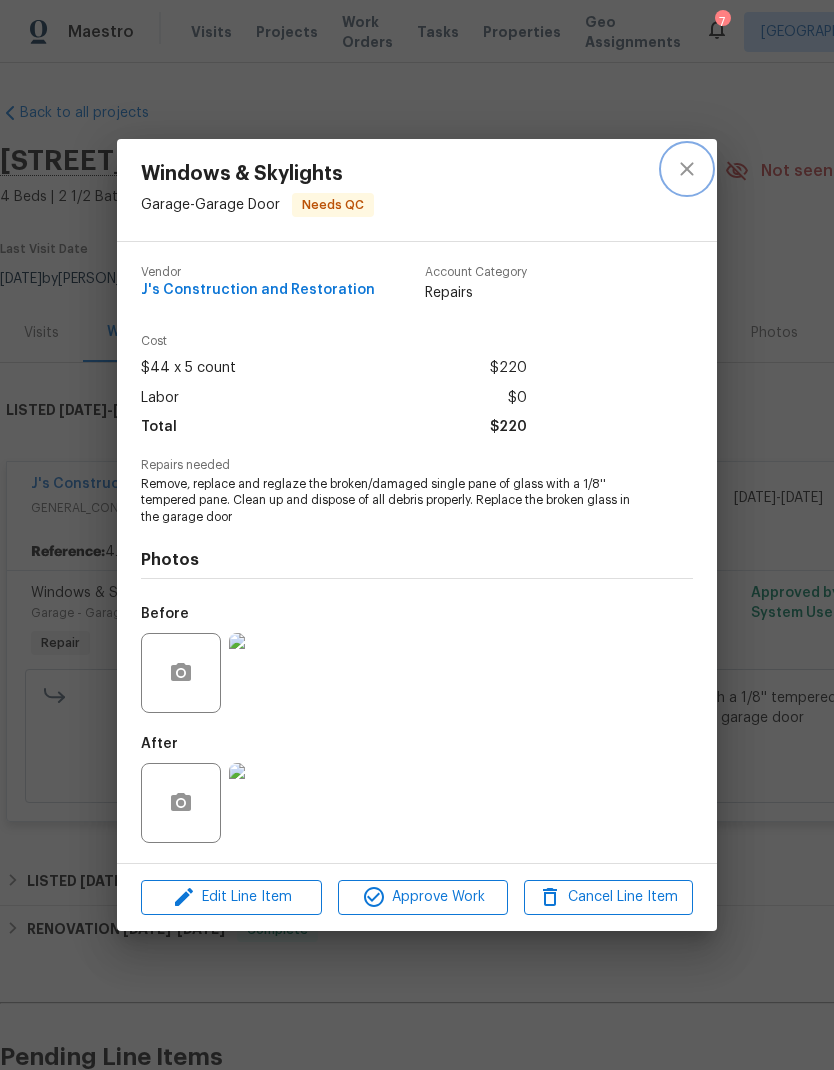 click at bounding box center [687, 169] 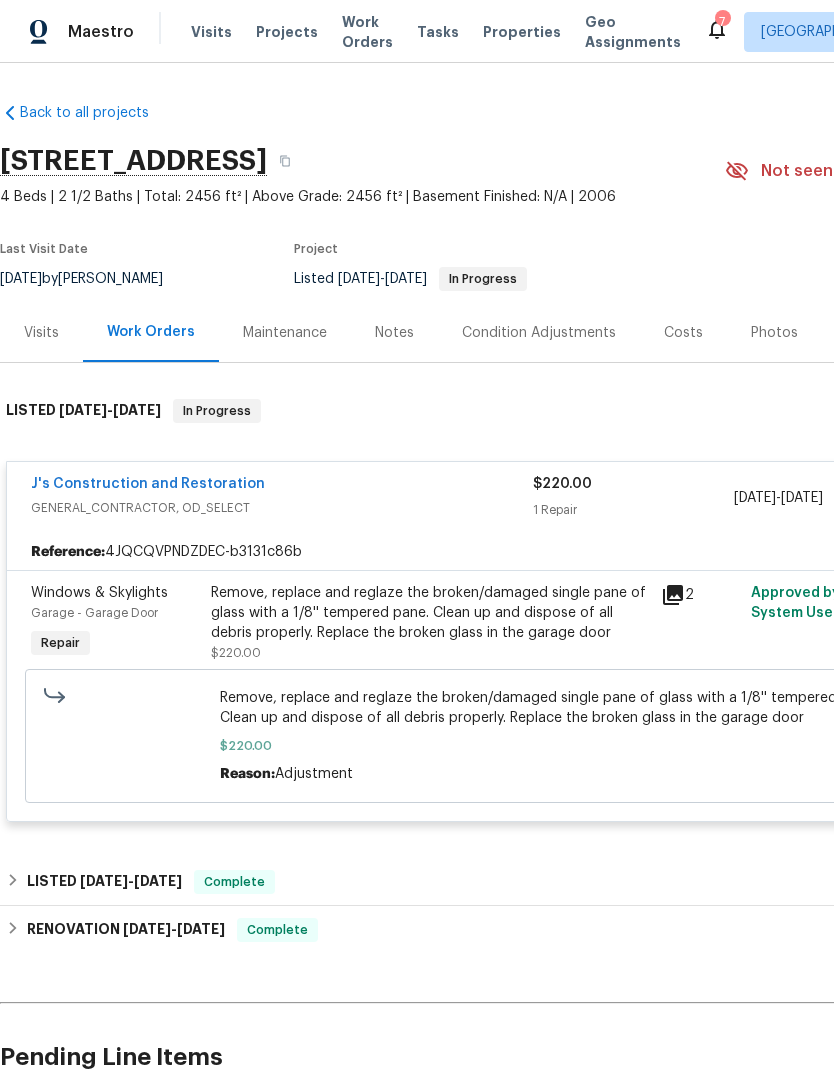 click on "J's Construction and Restoration" at bounding box center [148, 484] 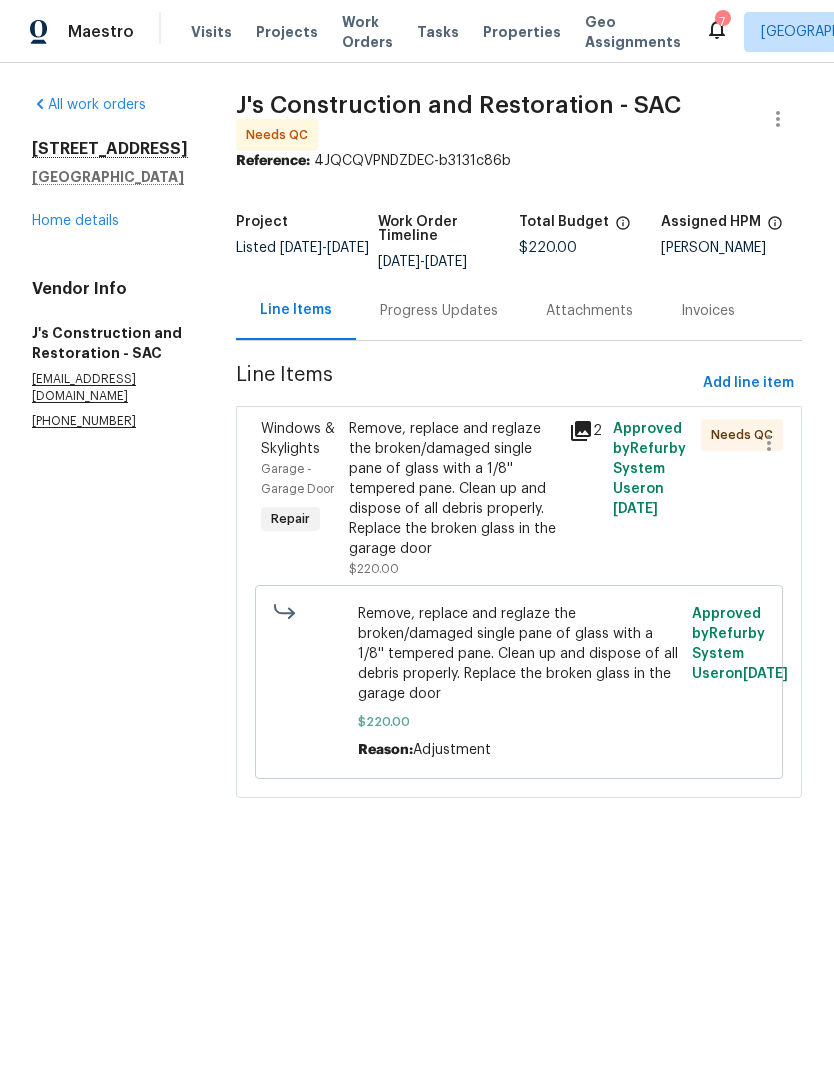 click on "Progress Updates" at bounding box center (439, 311) 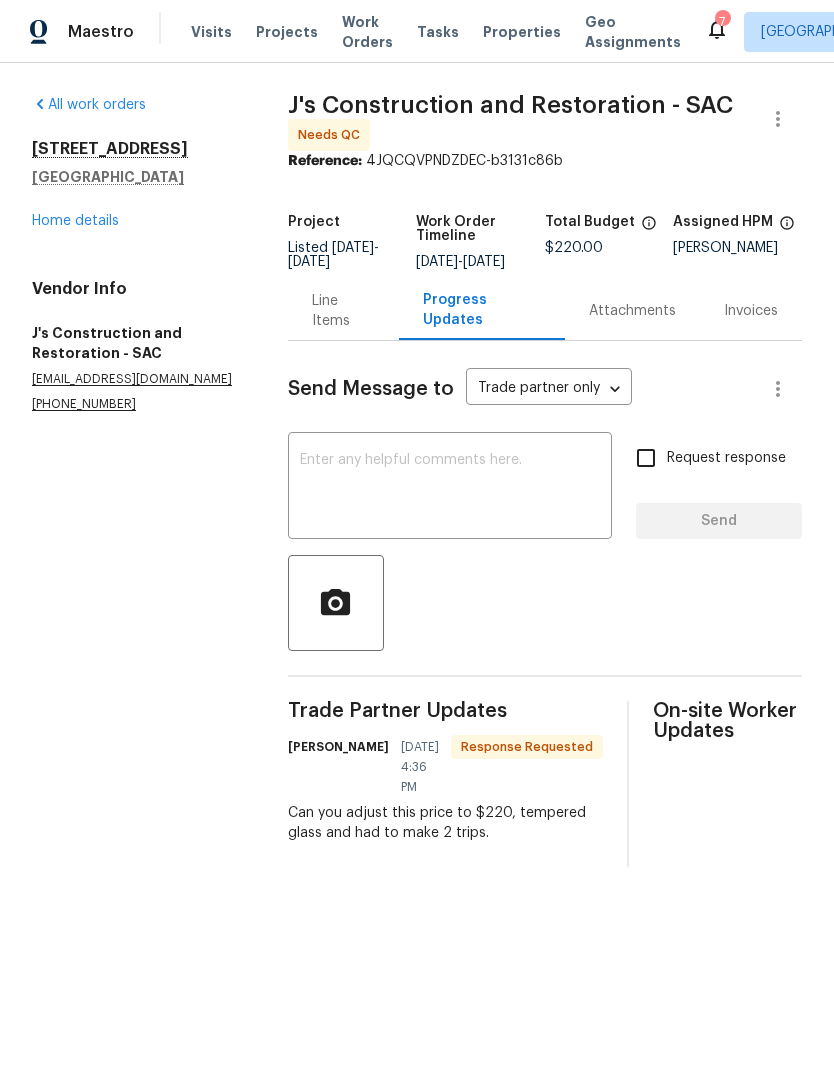 click on "Home details" at bounding box center [75, 221] 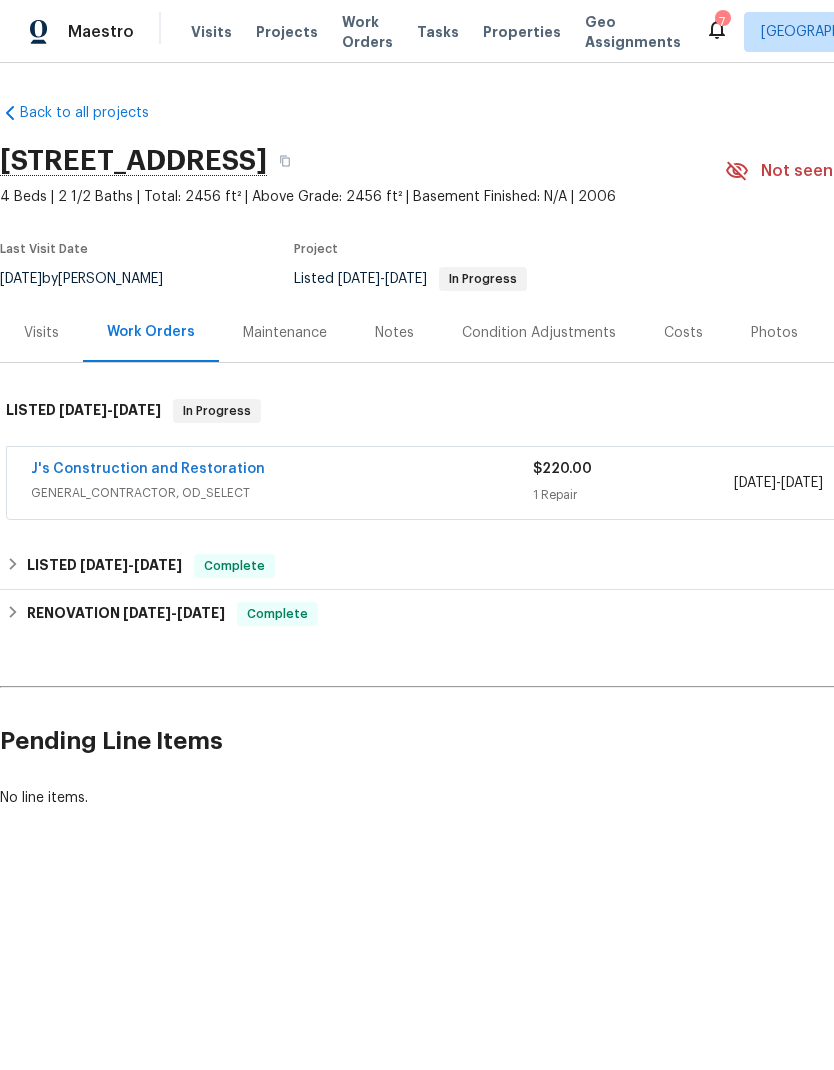 scroll, scrollTop: 0, scrollLeft: 0, axis: both 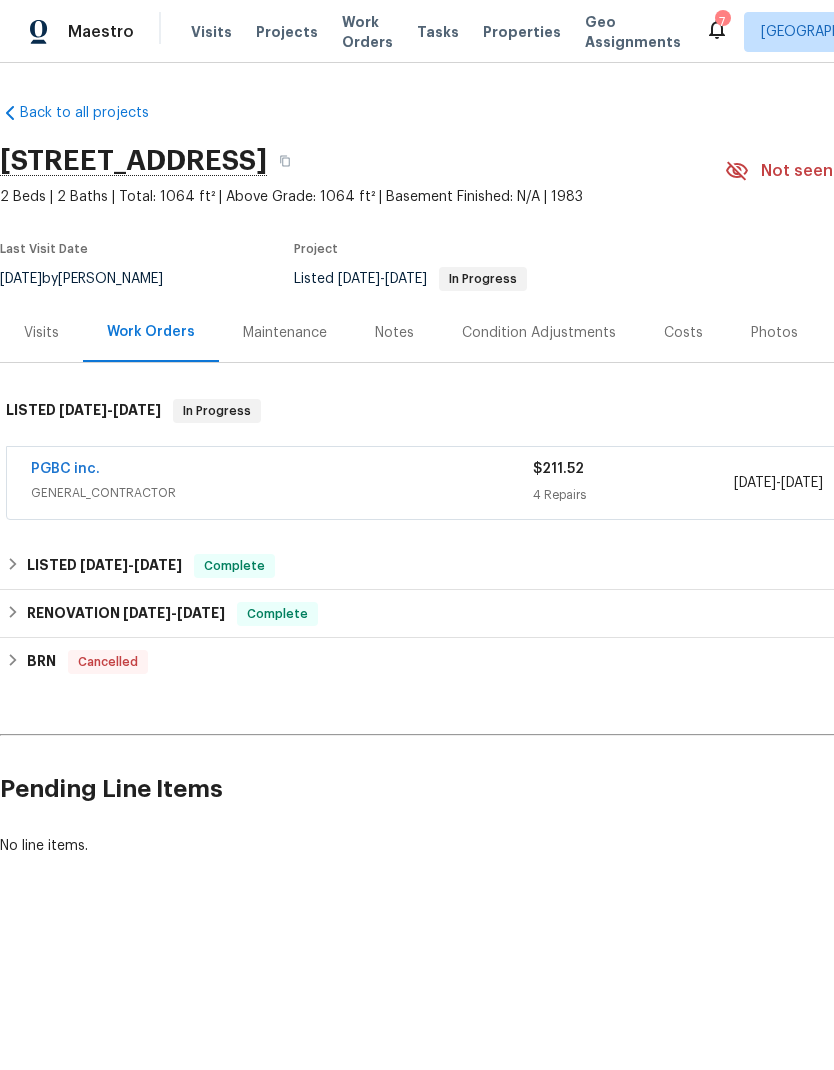 click on "PGBC inc." at bounding box center (282, 471) 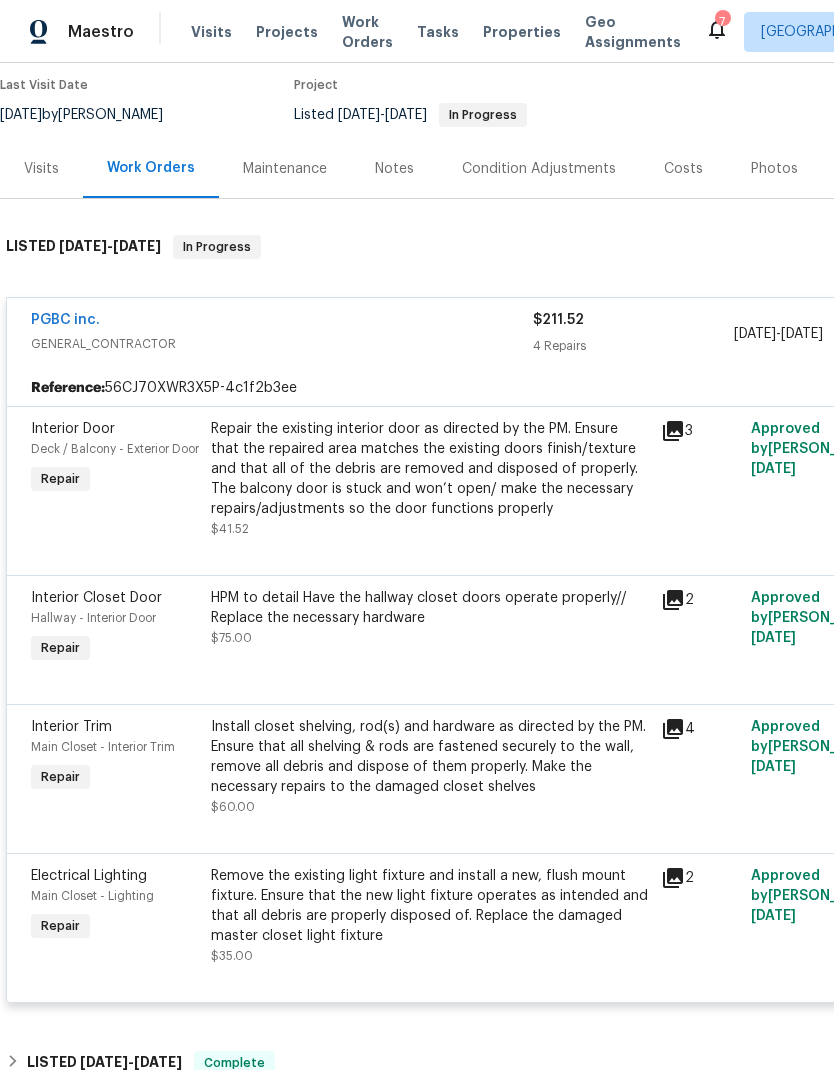 scroll, scrollTop: 164, scrollLeft: 0, axis: vertical 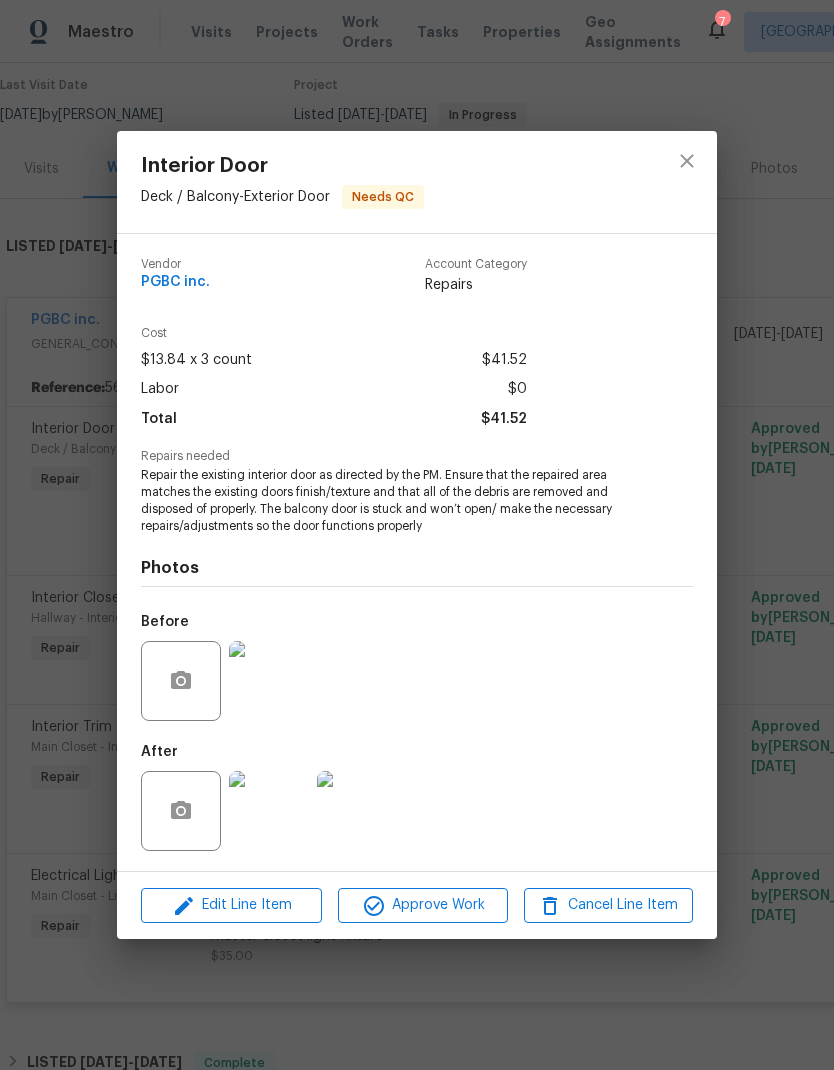 click at bounding box center [269, 811] 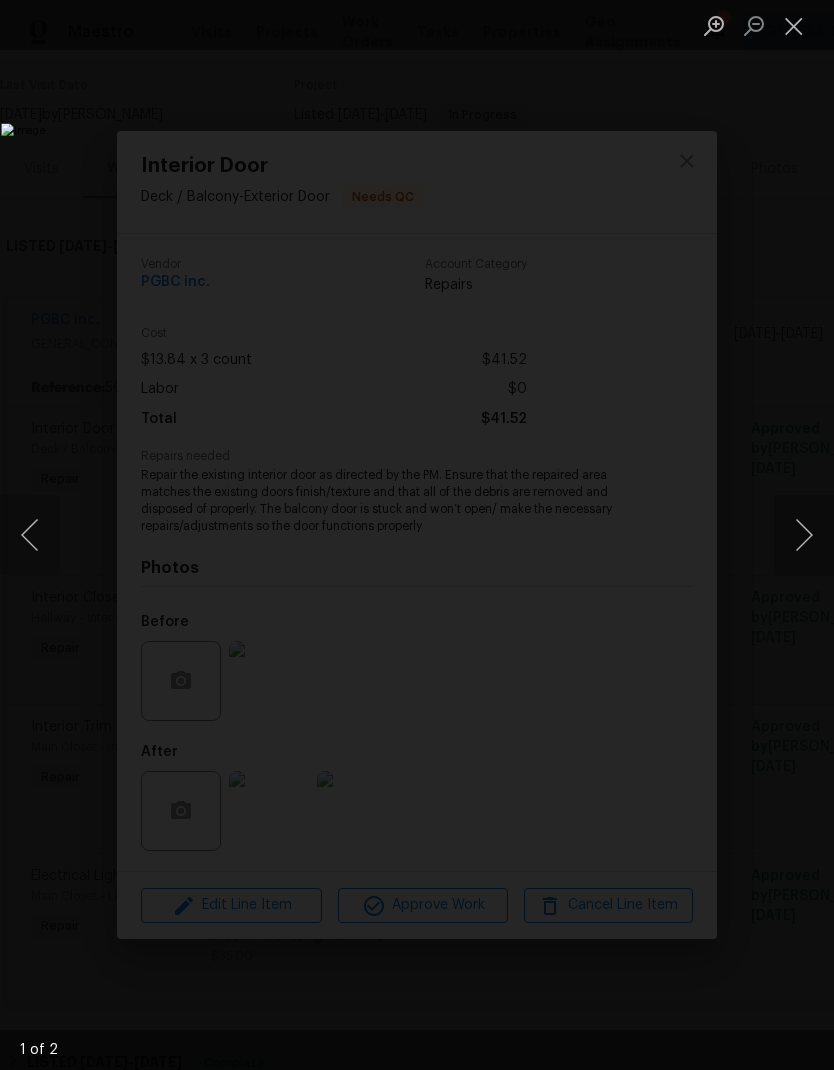 click at bounding box center [804, 535] 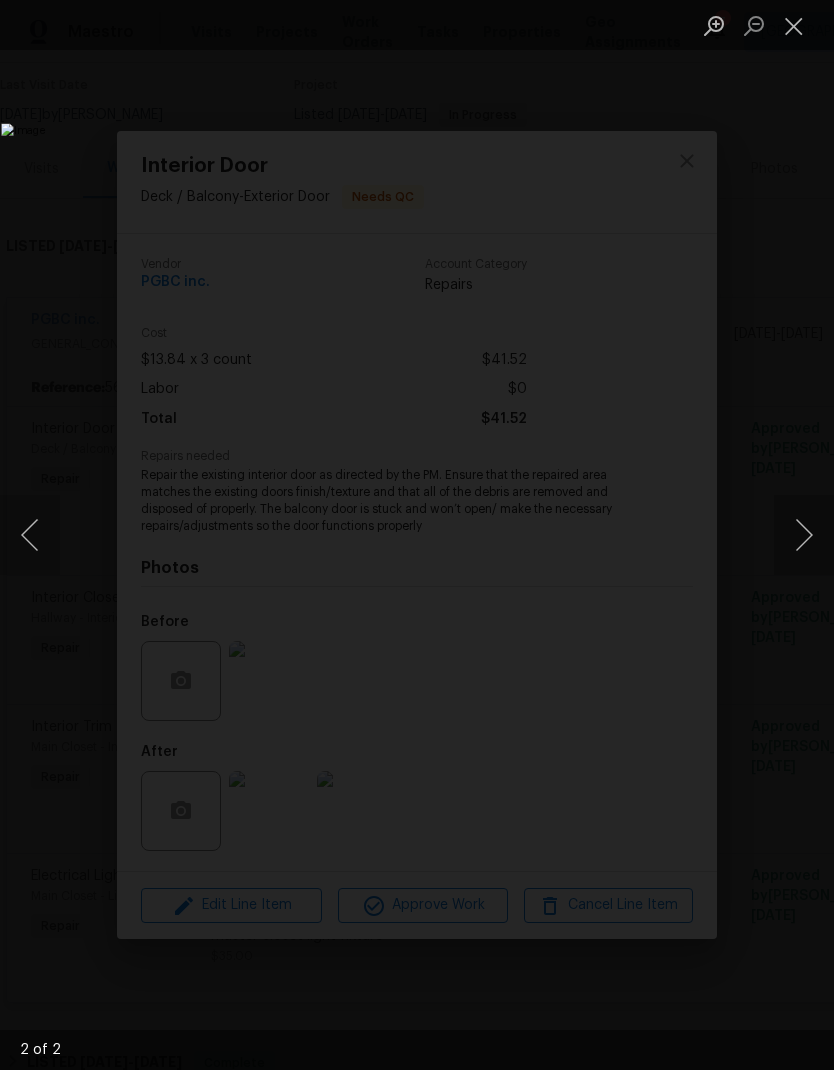 click at bounding box center [804, 535] 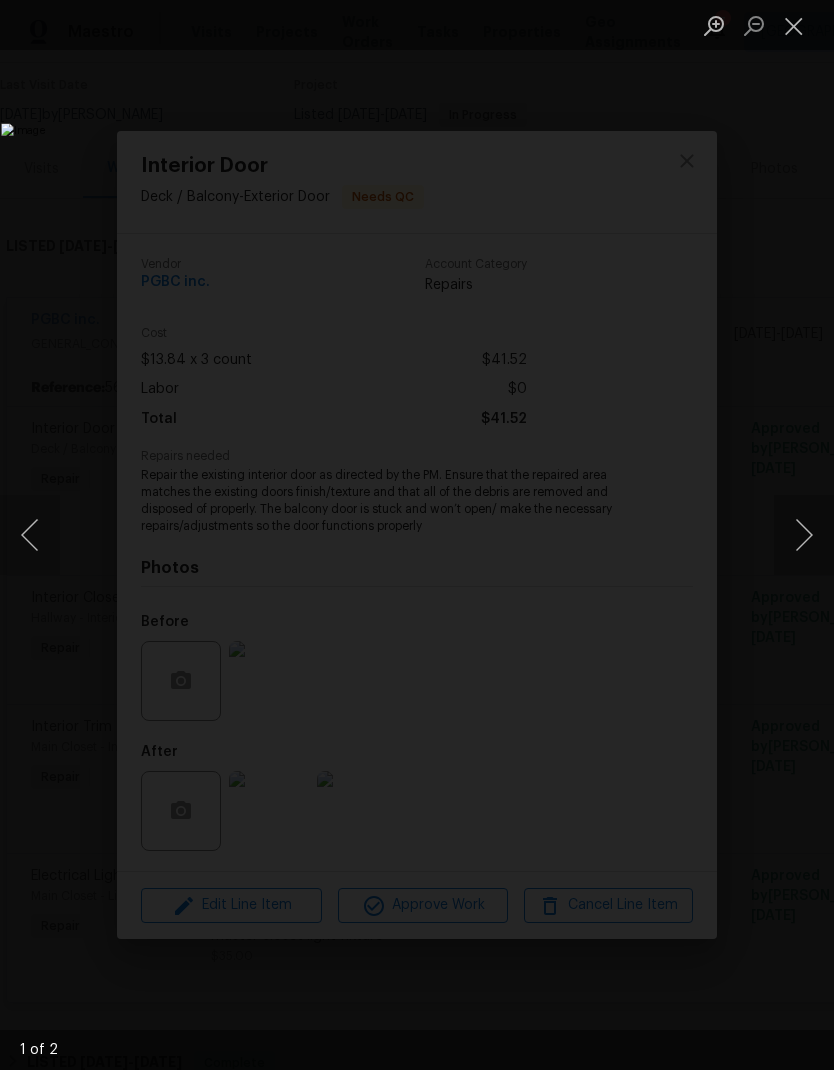 click at bounding box center [804, 535] 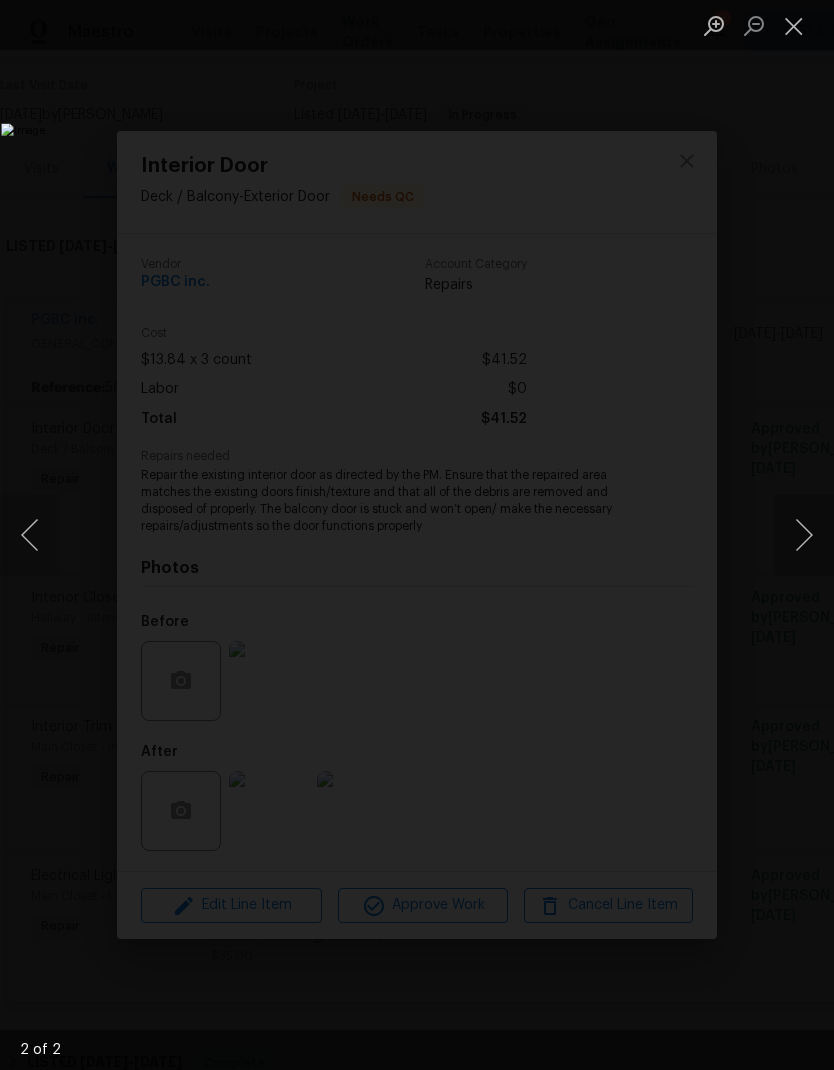 click at bounding box center (804, 535) 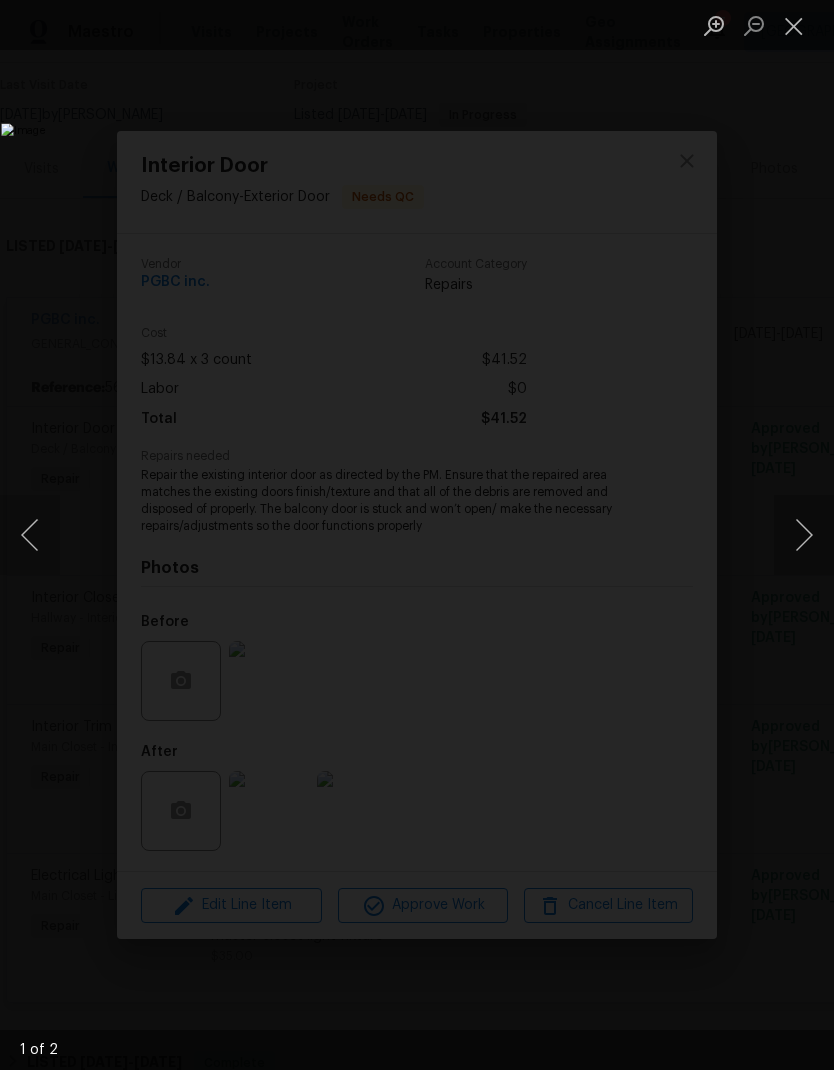 click at bounding box center [804, 535] 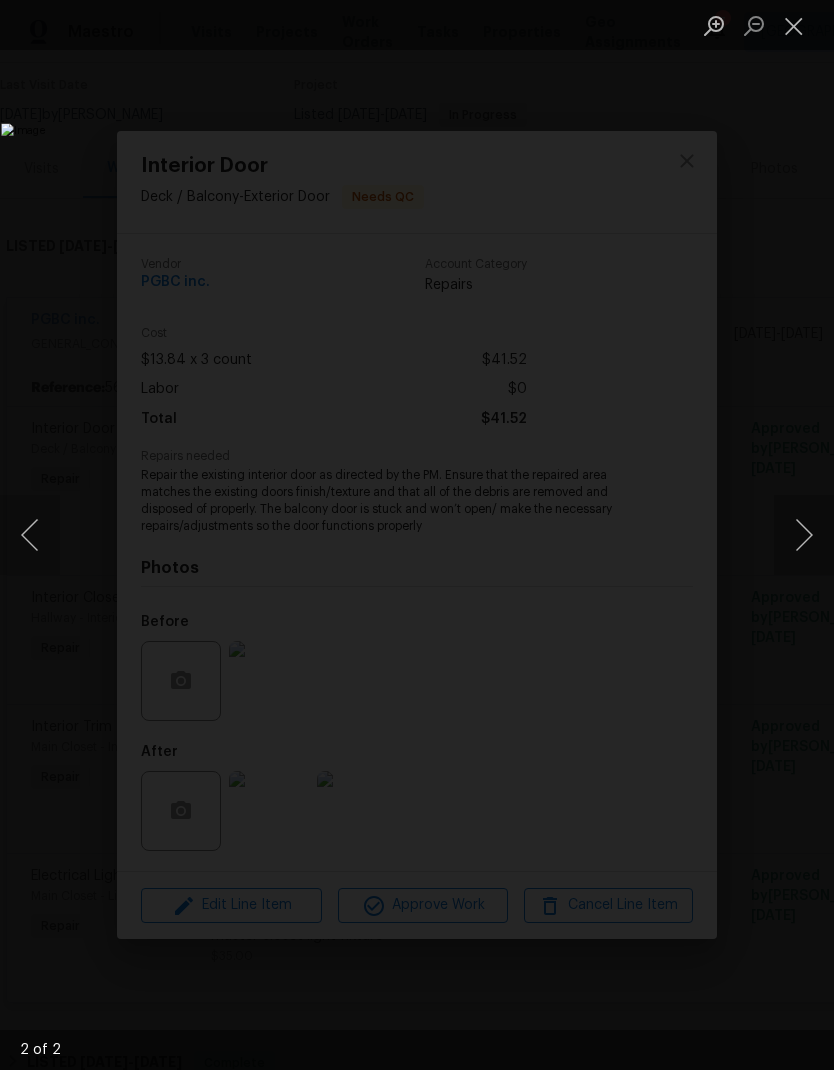 click at bounding box center (804, 535) 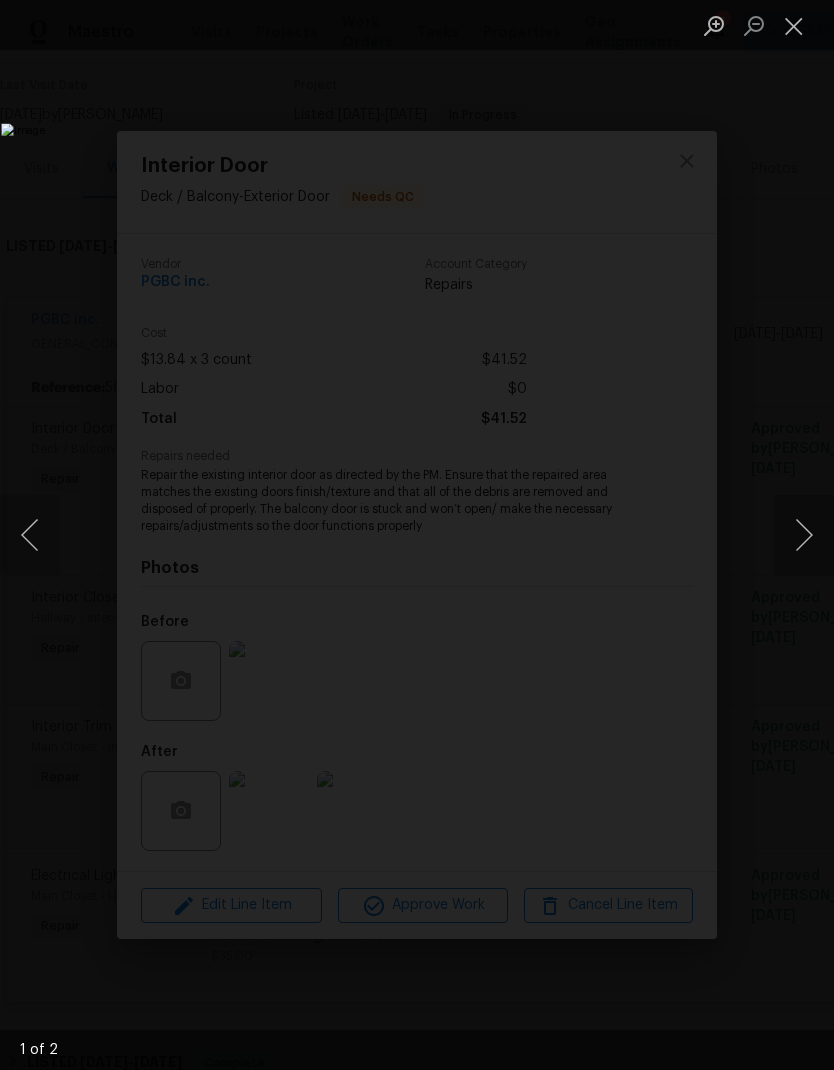 click at bounding box center [794, 25] 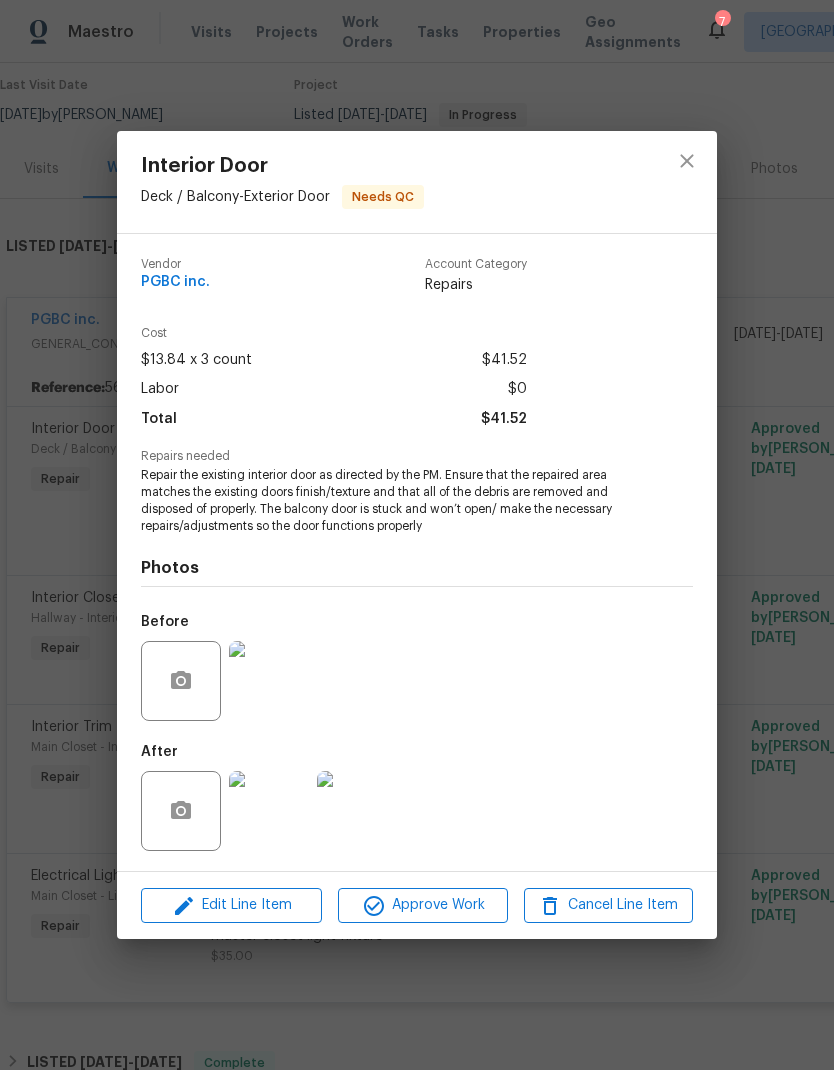 click at bounding box center (269, 681) 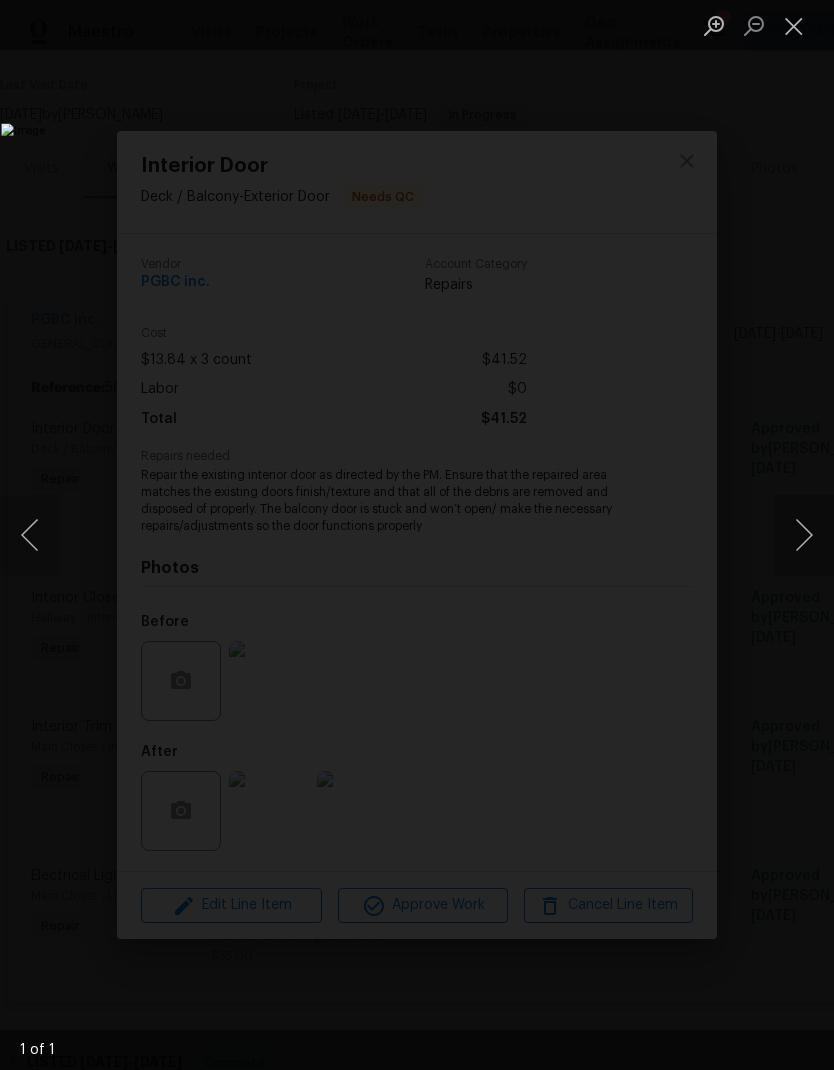 click at bounding box center (794, 25) 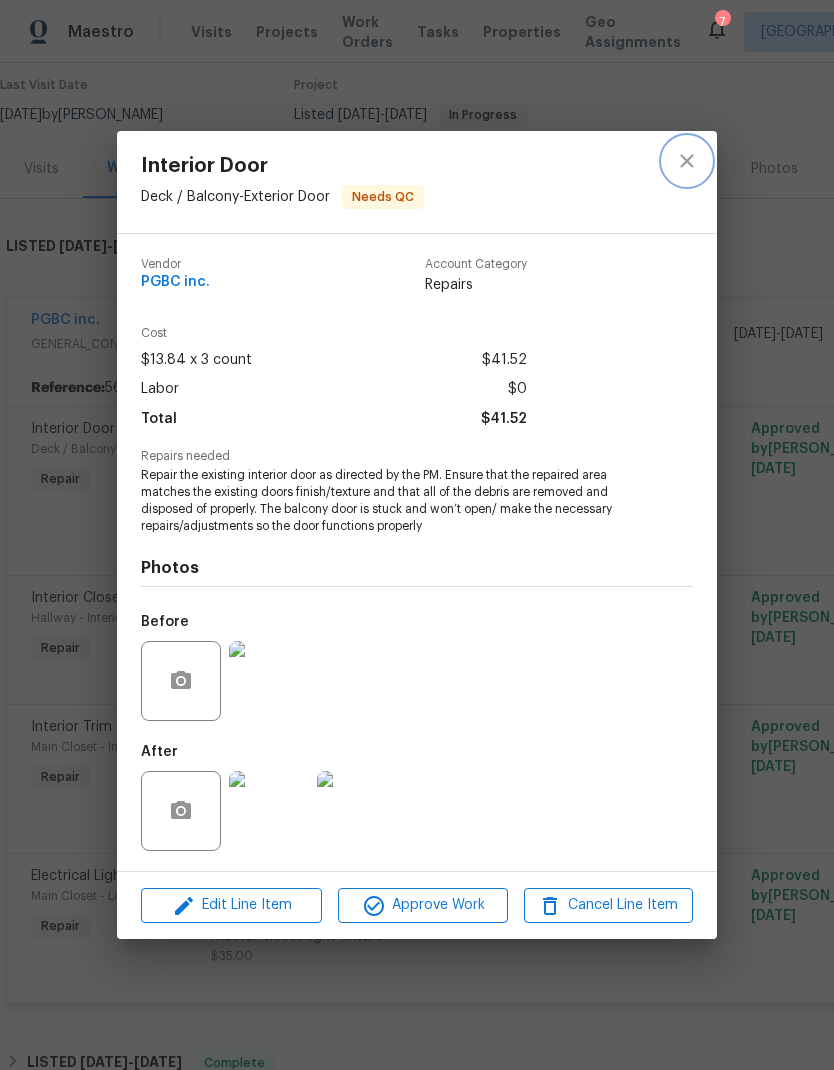 click at bounding box center [687, 161] 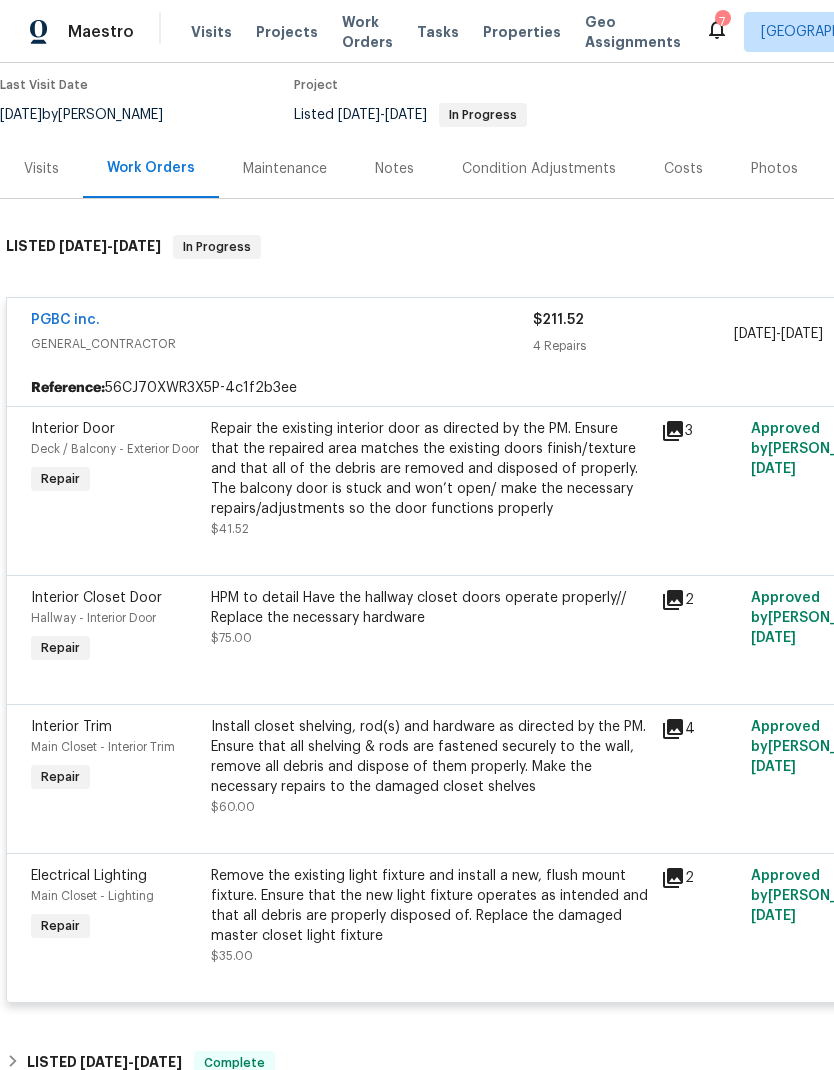 click on "HPM to detail
Have the hallway closet doors operate properly// Replace the necessary hardware" at bounding box center (430, 608) 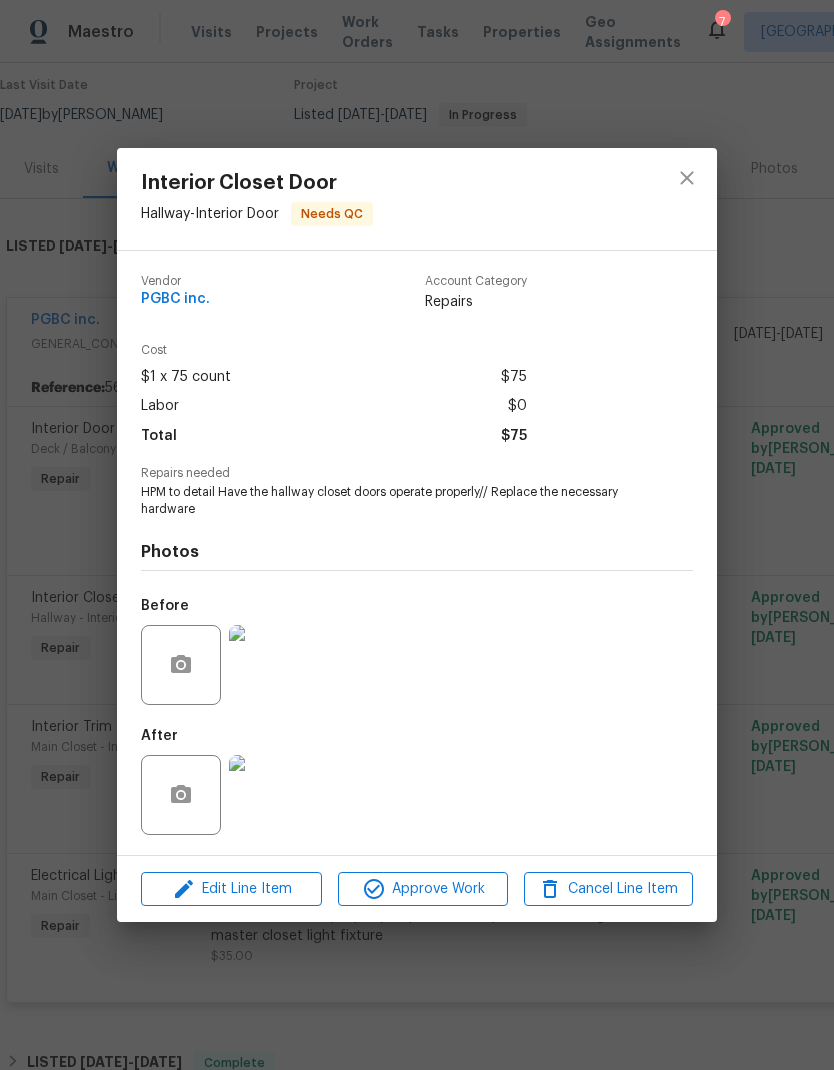 click at bounding box center [269, 795] 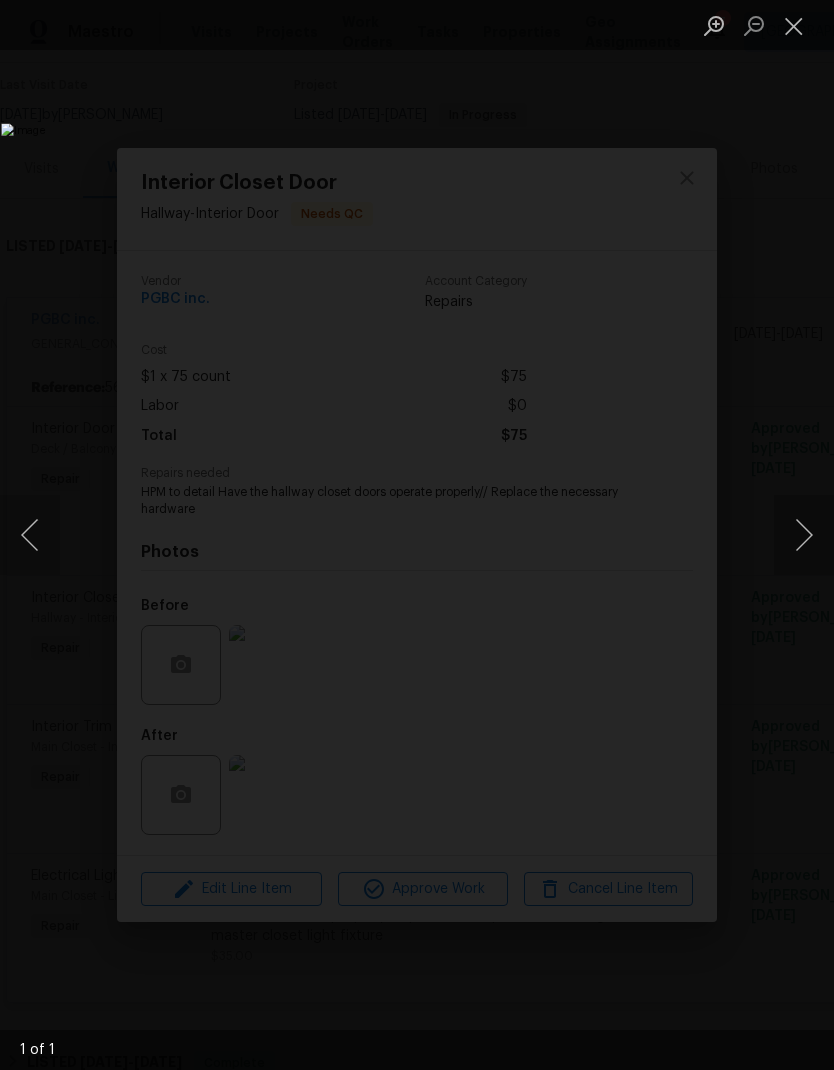 click at bounding box center [804, 535] 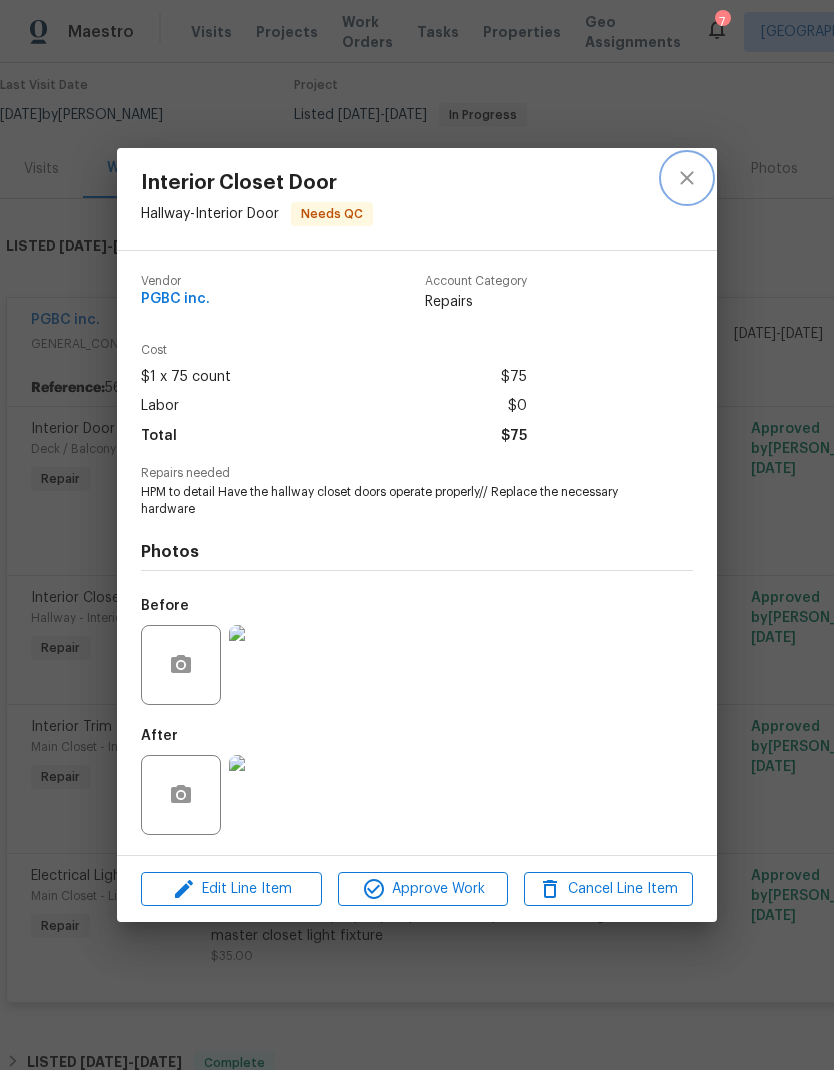 click 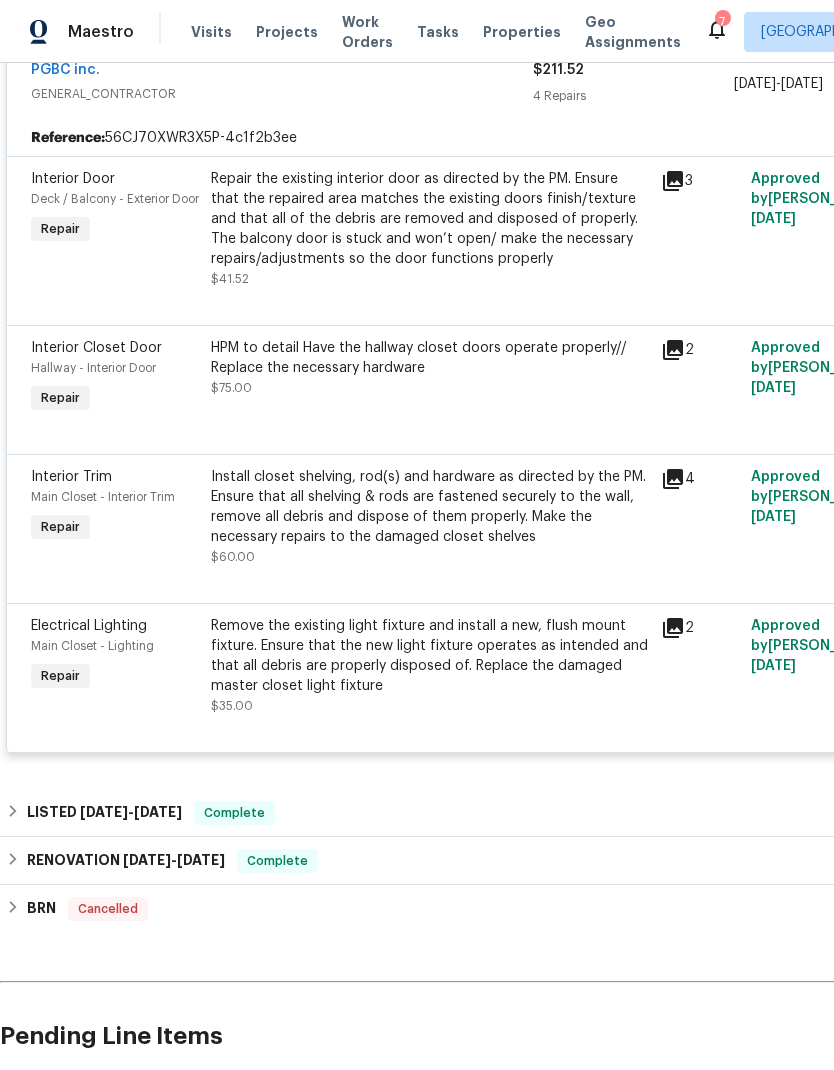 scroll, scrollTop: 414, scrollLeft: 0, axis: vertical 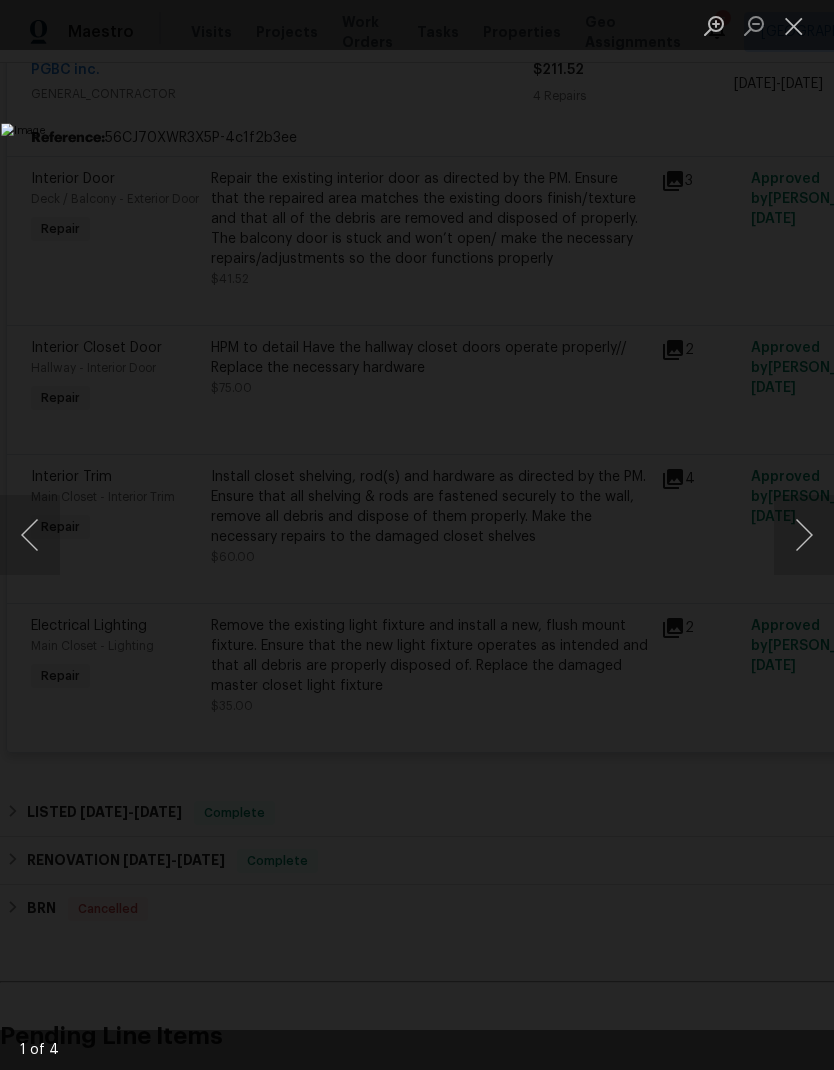 click at bounding box center [804, 535] 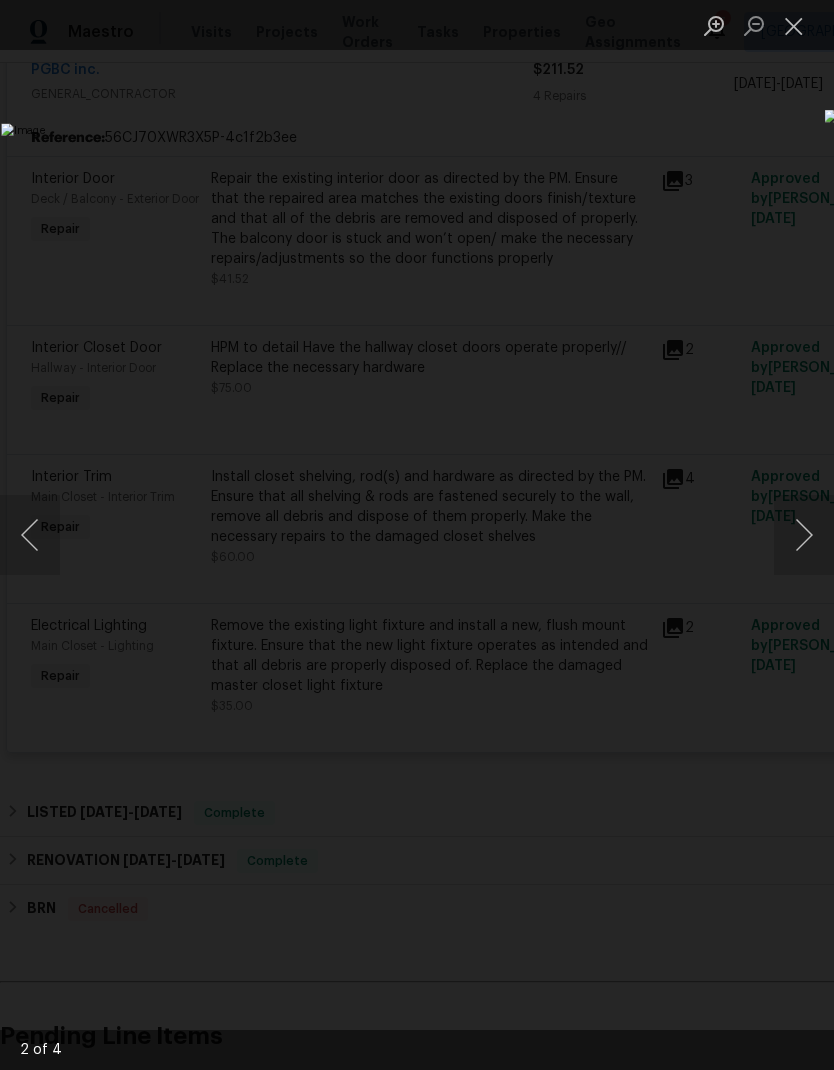 click at bounding box center [804, 535] 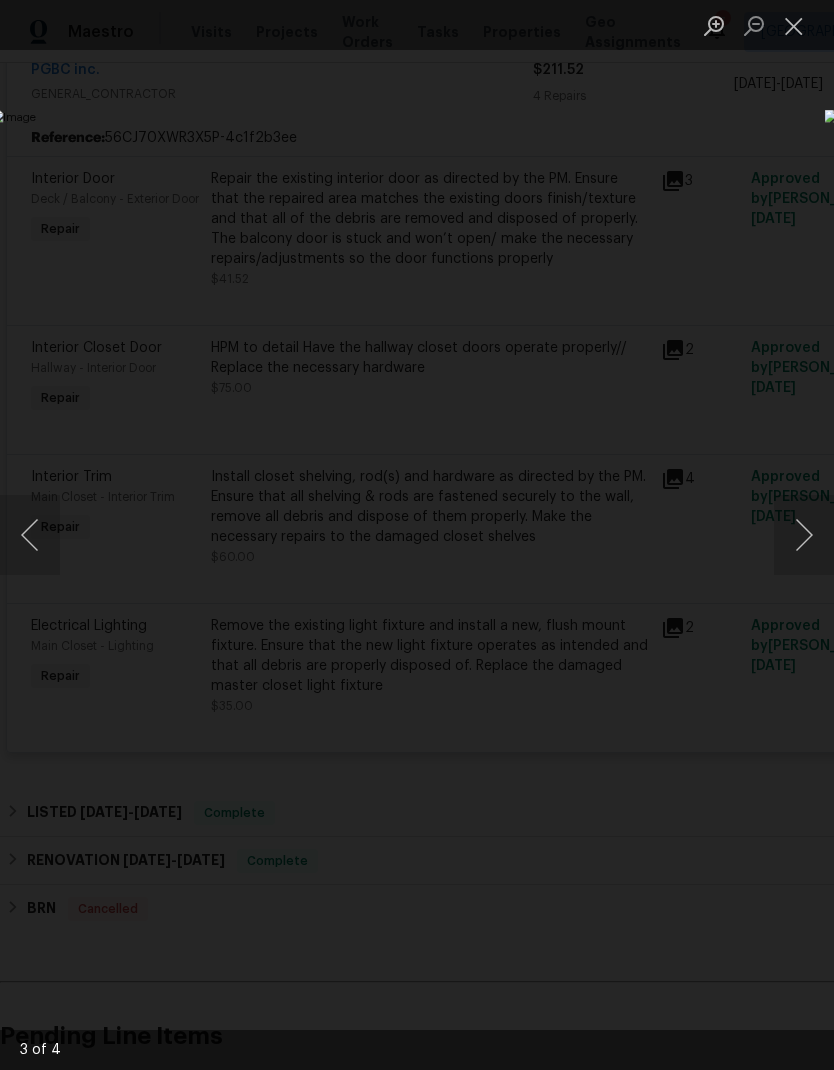 click at bounding box center (804, 535) 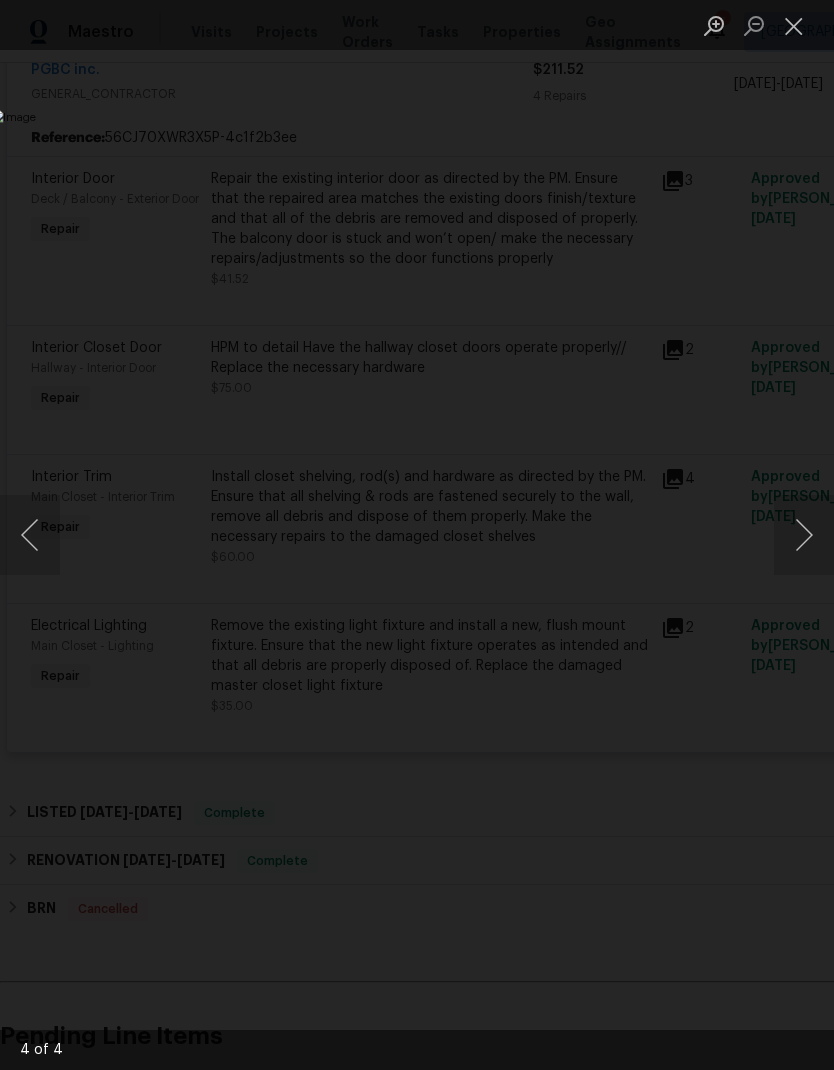 click at bounding box center [794, 25] 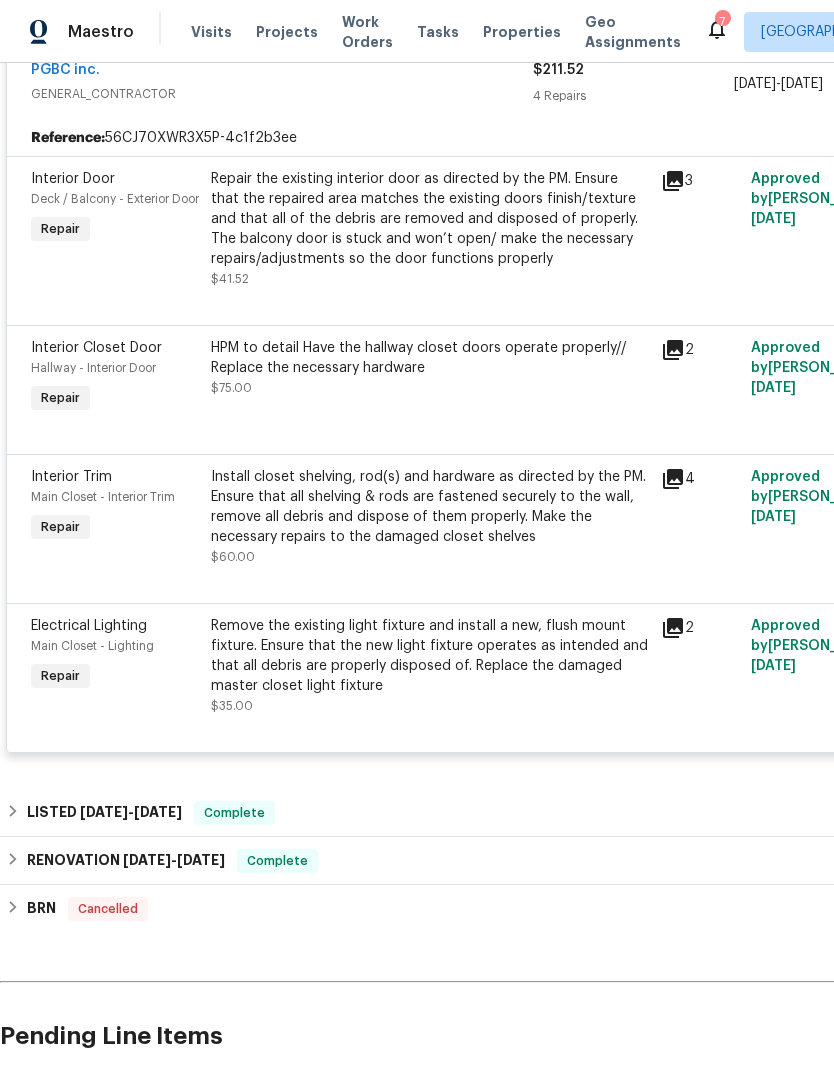 click on "Remove the existing light fixture and install a new, flush mount fixture. Ensure that the new light fixture operates as intended and that all debris are properly disposed of.
Replace the damaged master closet light fixture" at bounding box center (430, 656) 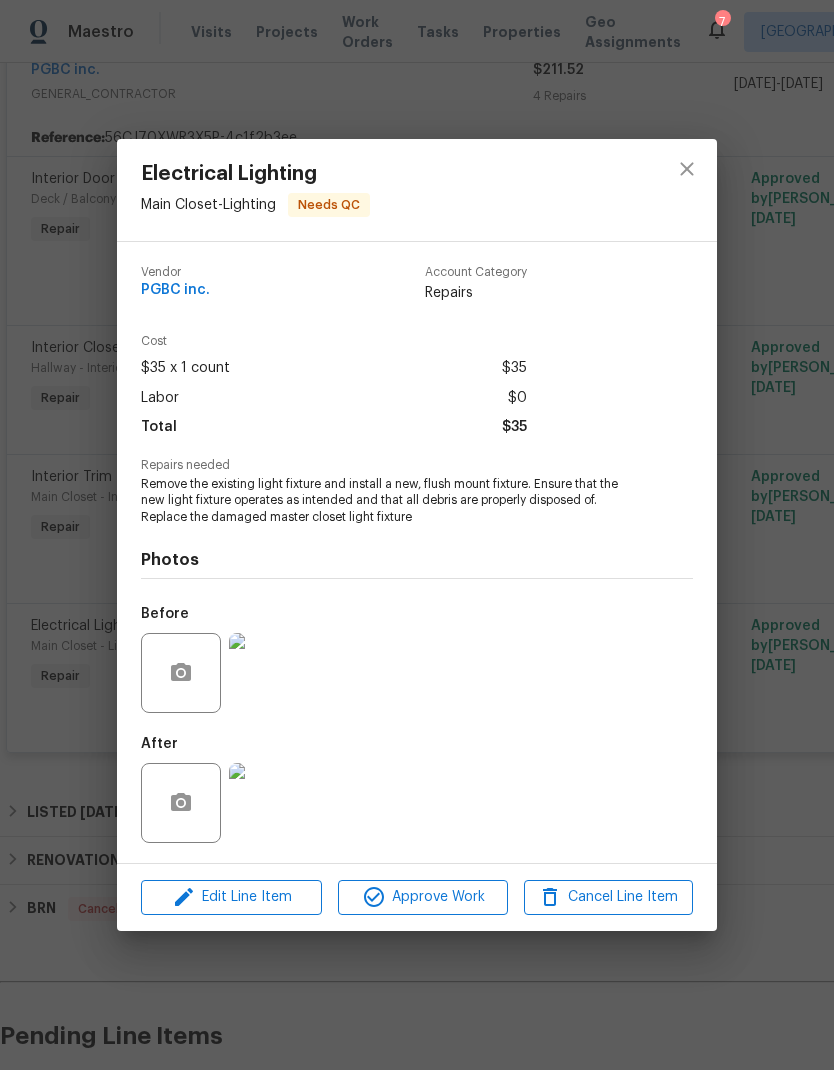 click at bounding box center (269, 803) 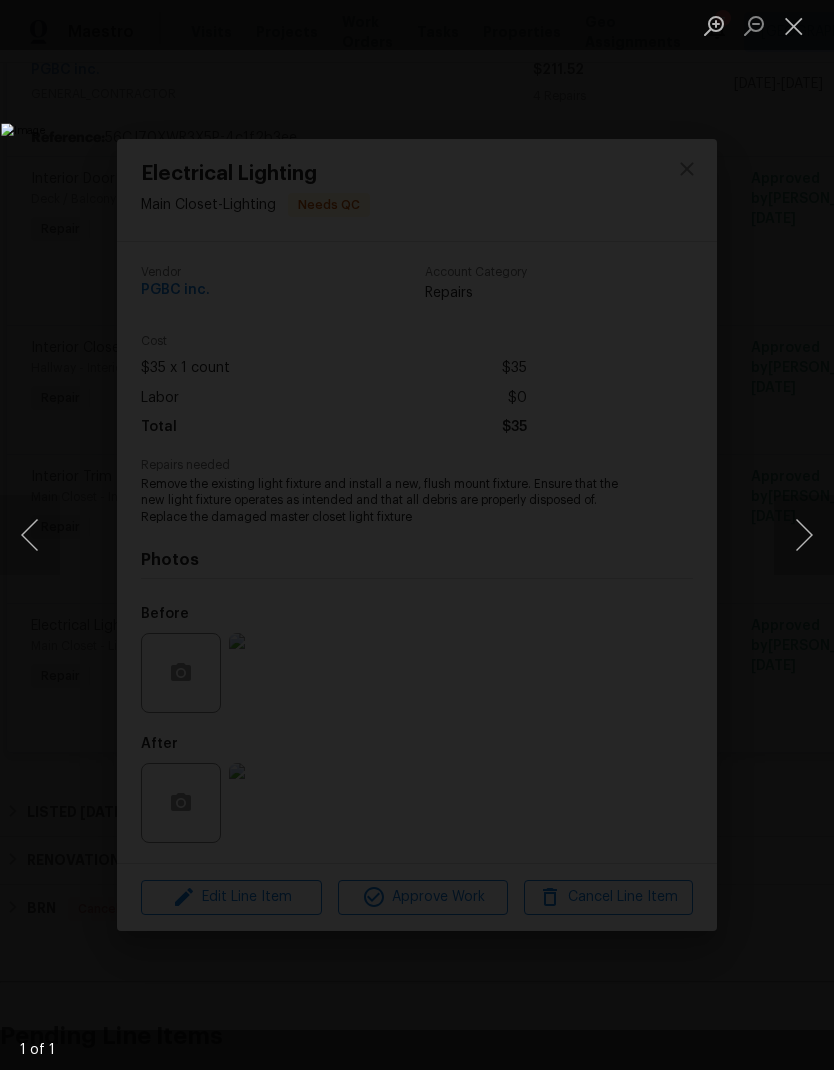 click at bounding box center (794, 25) 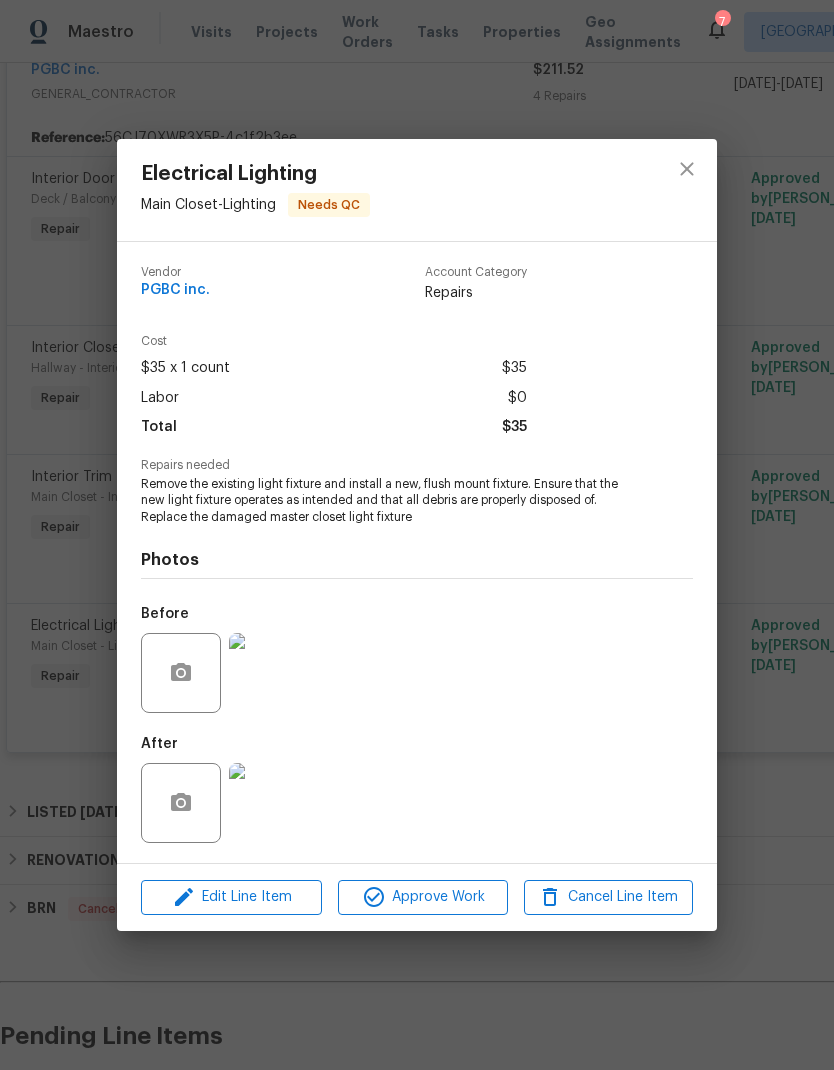 click at bounding box center [269, 673] 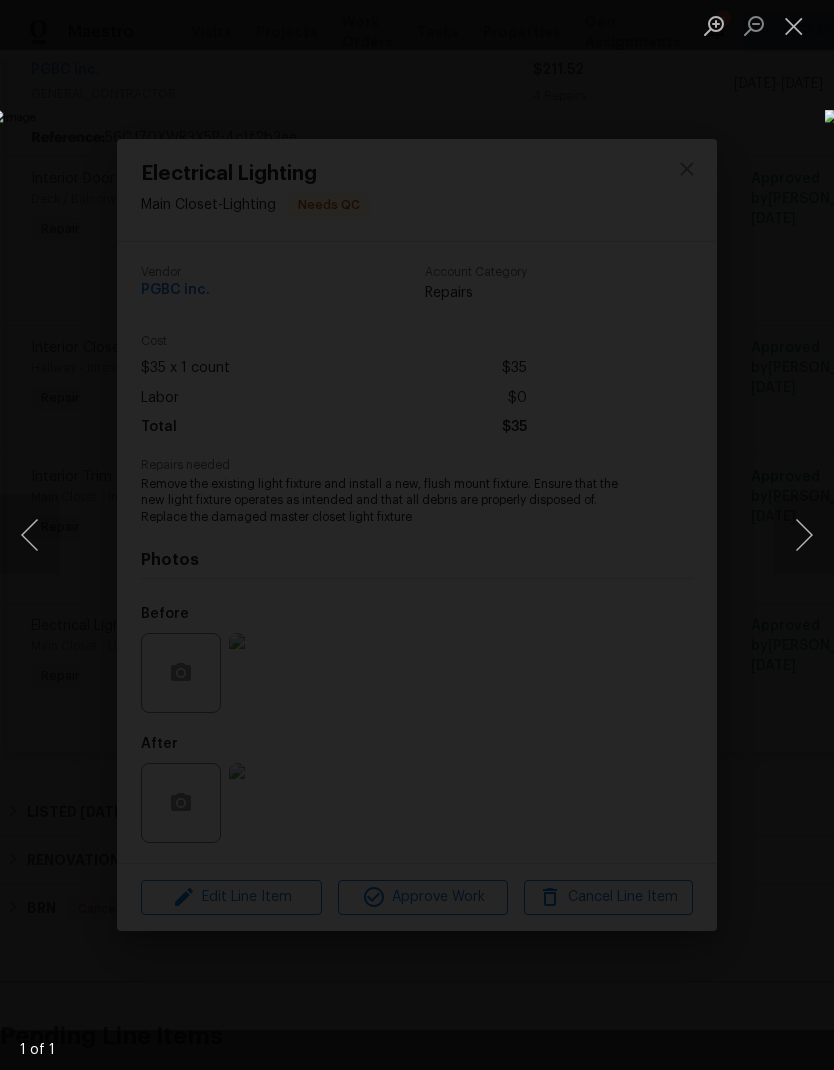 click at bounding box center [794, 25] 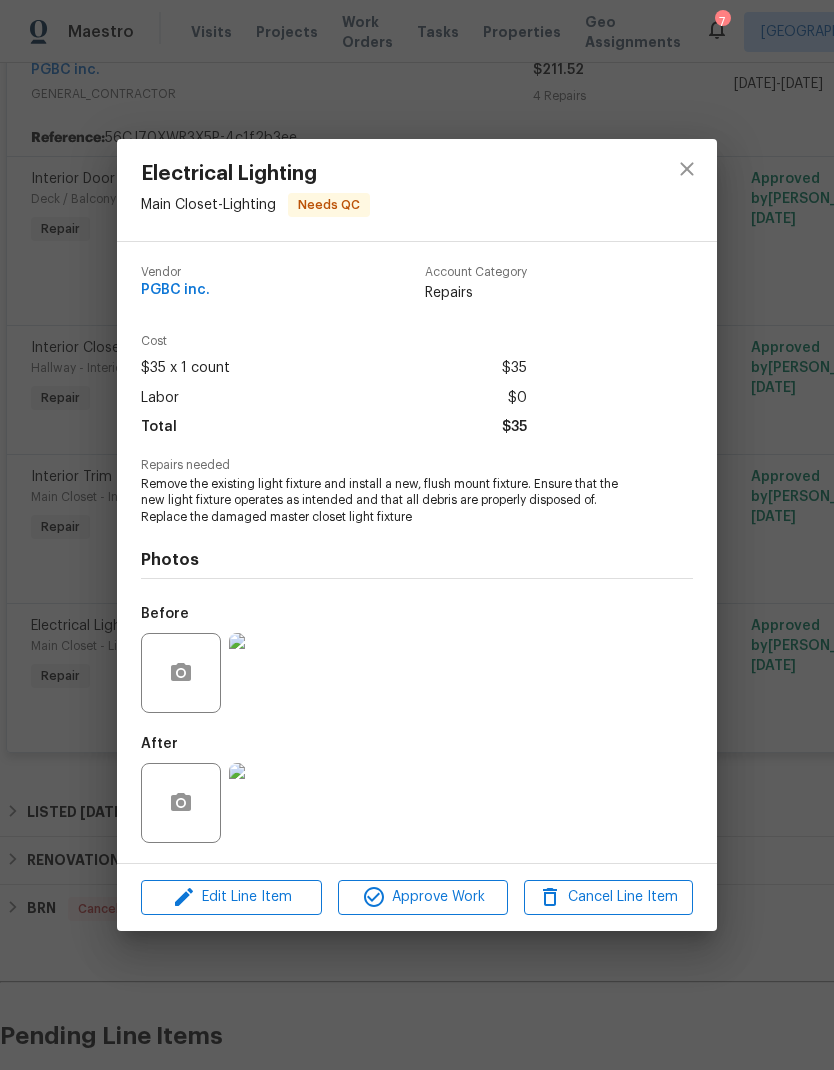 click at bounding box center (269, 803) 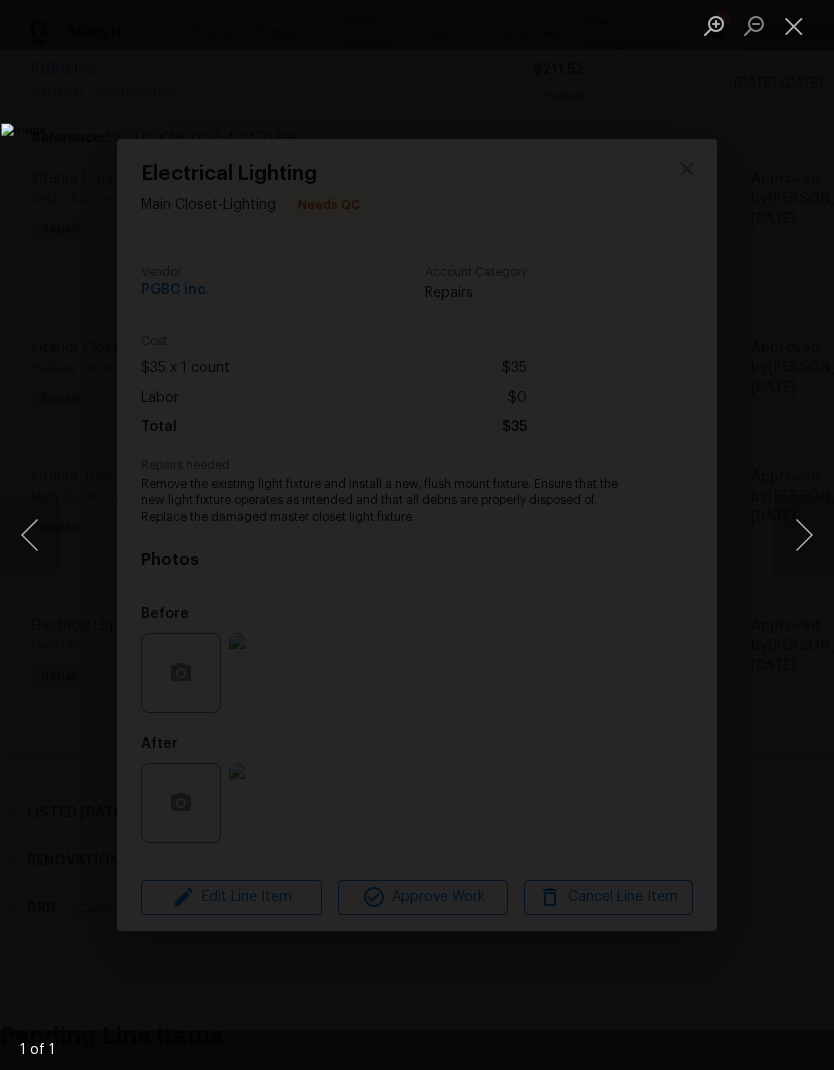 click at bounding box center (794, 25) 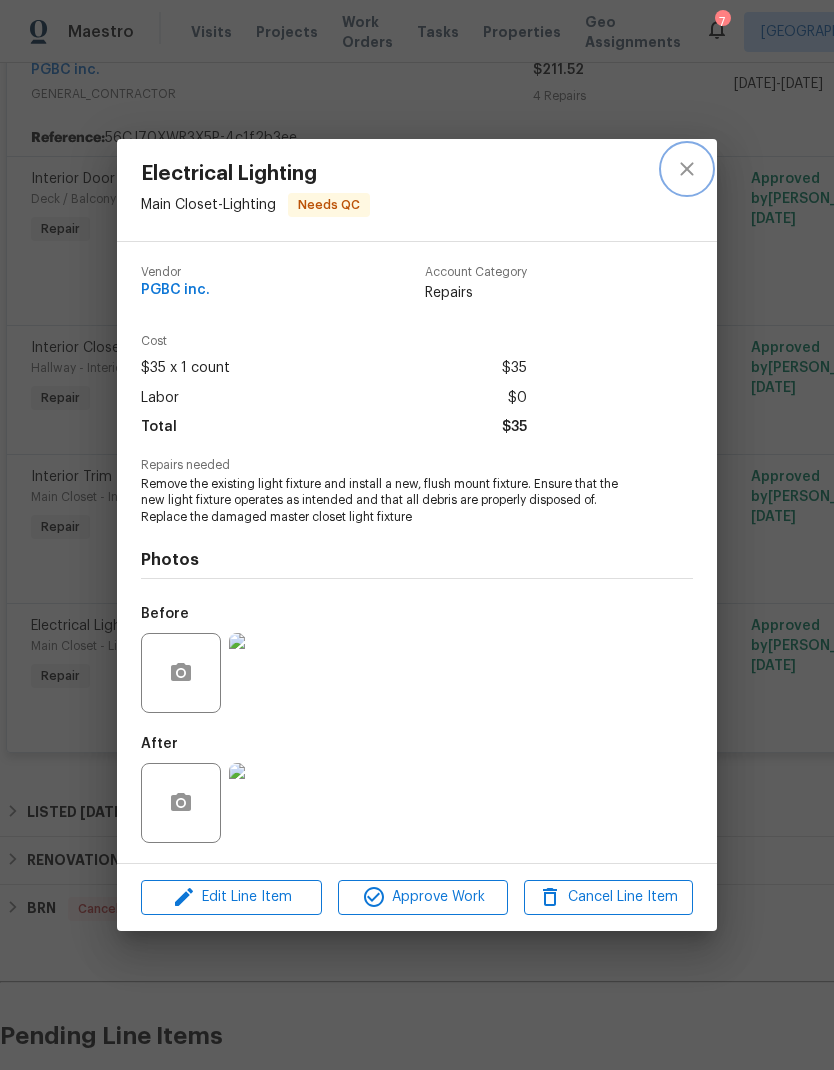 click at bounding box center (687, 169) 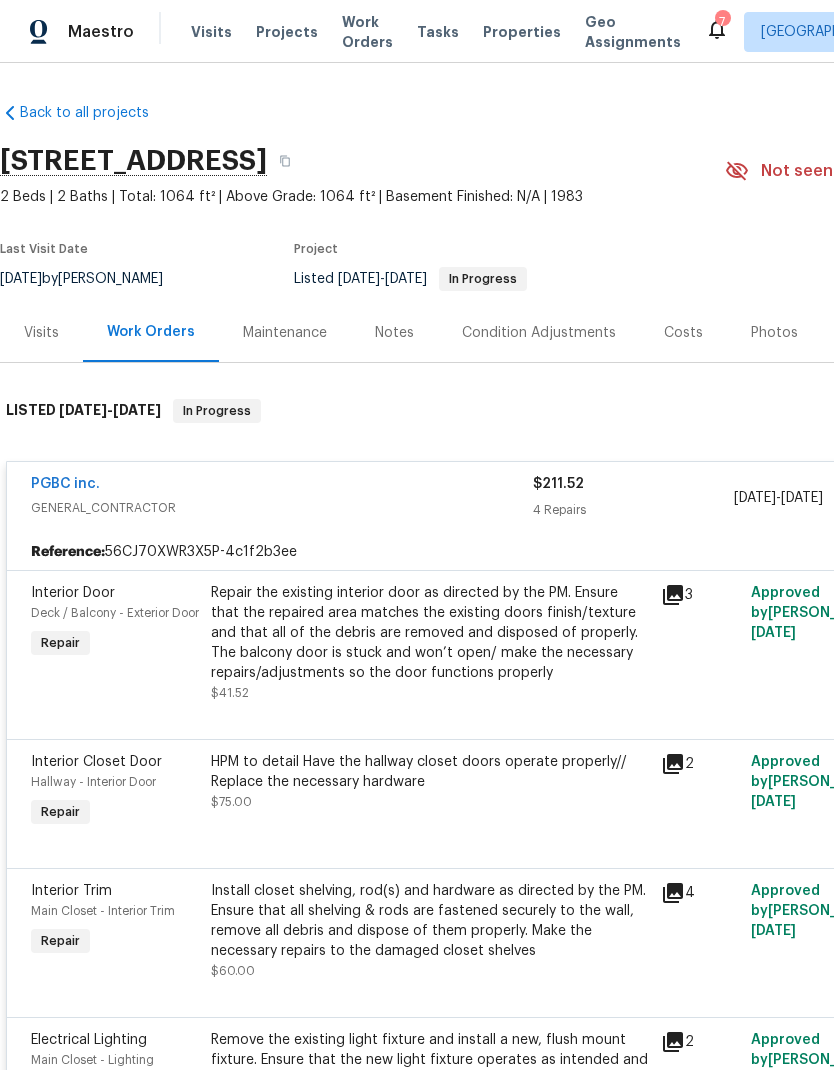 scroll, scrollTop: 0, scrollLeft: 0, axis: both 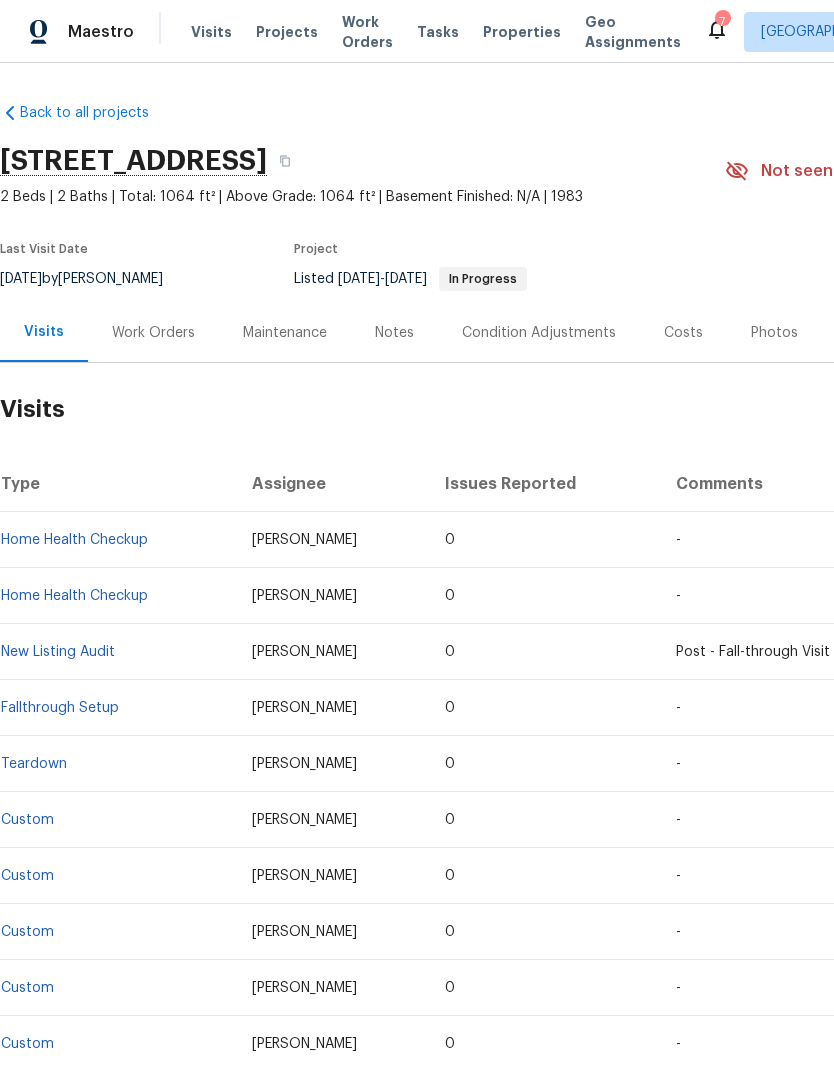 click on "Work Orders" at bounding box center (153, 333) 